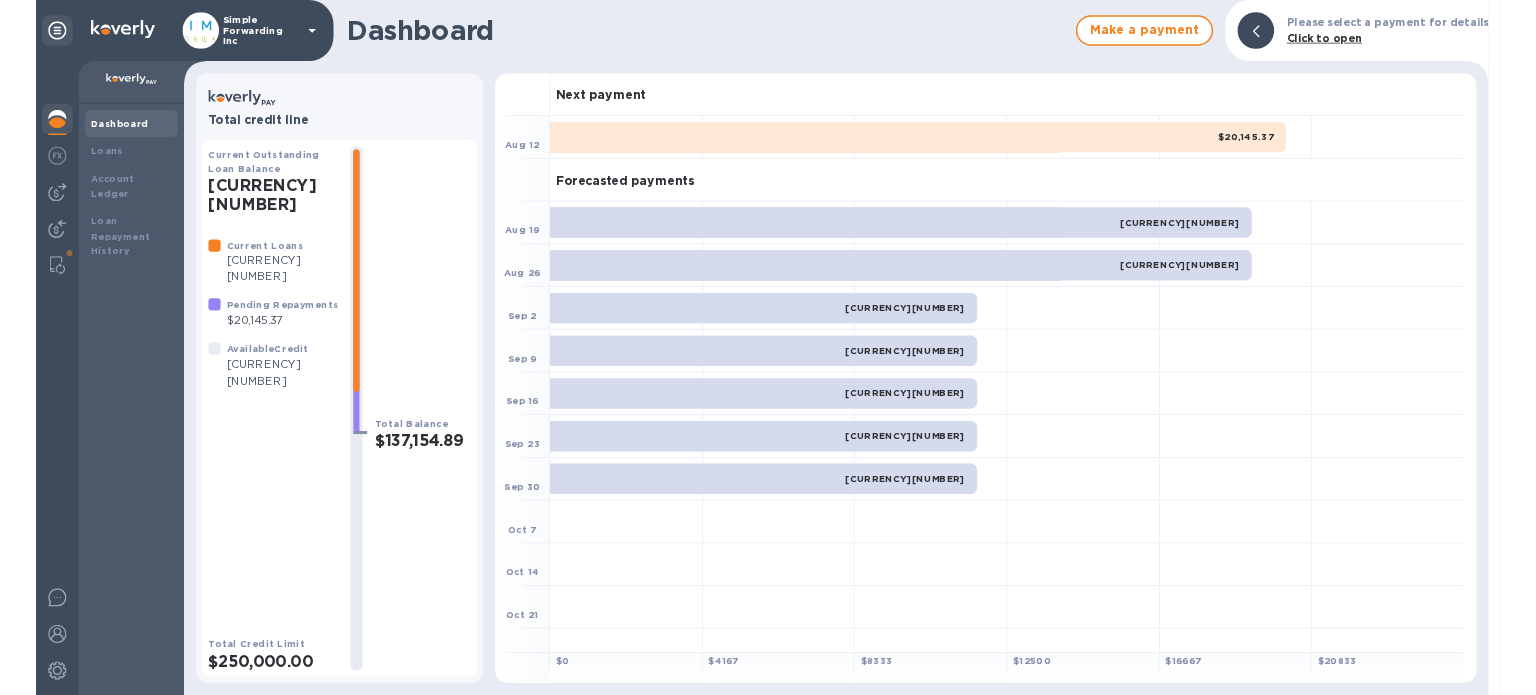 scroll, scrollTop: 0, scrollLeft: 0, axis: both 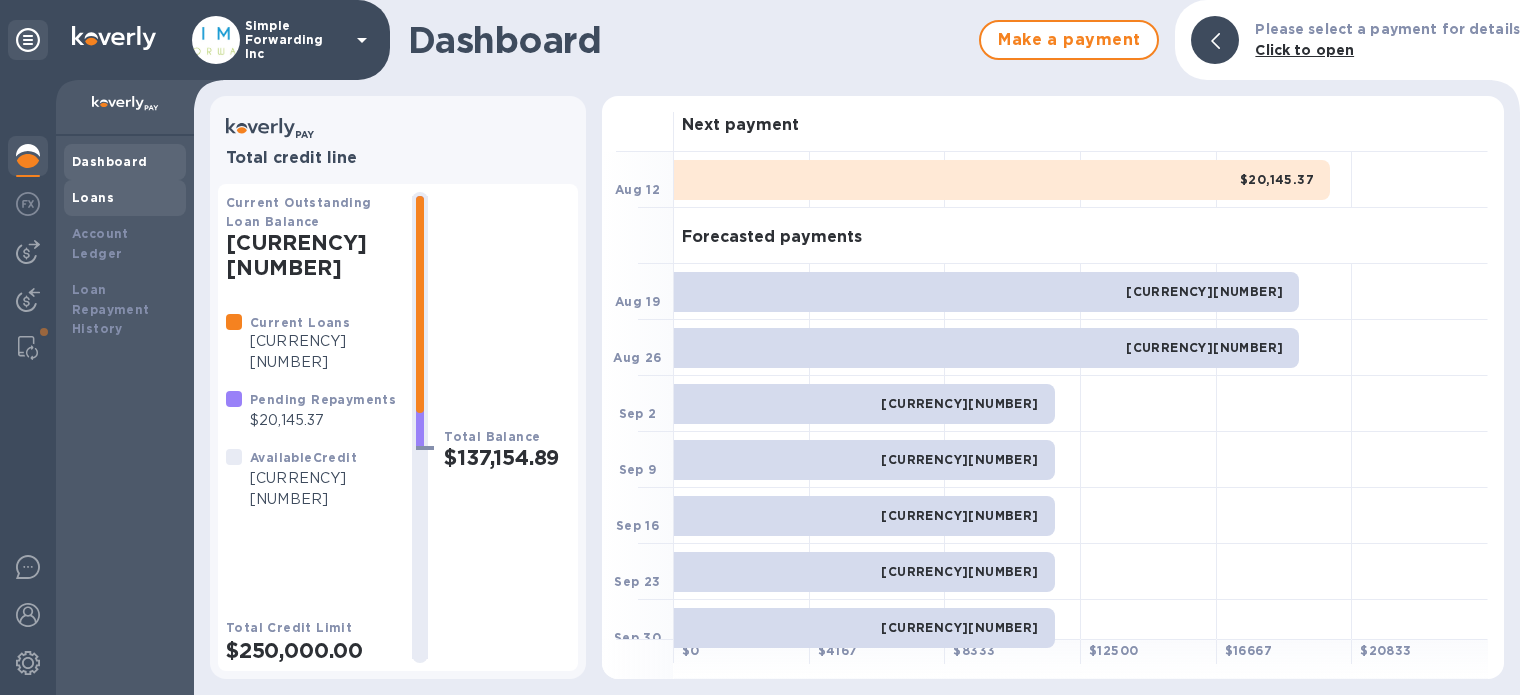 click on "Loans" at bounding box center [93, 197] 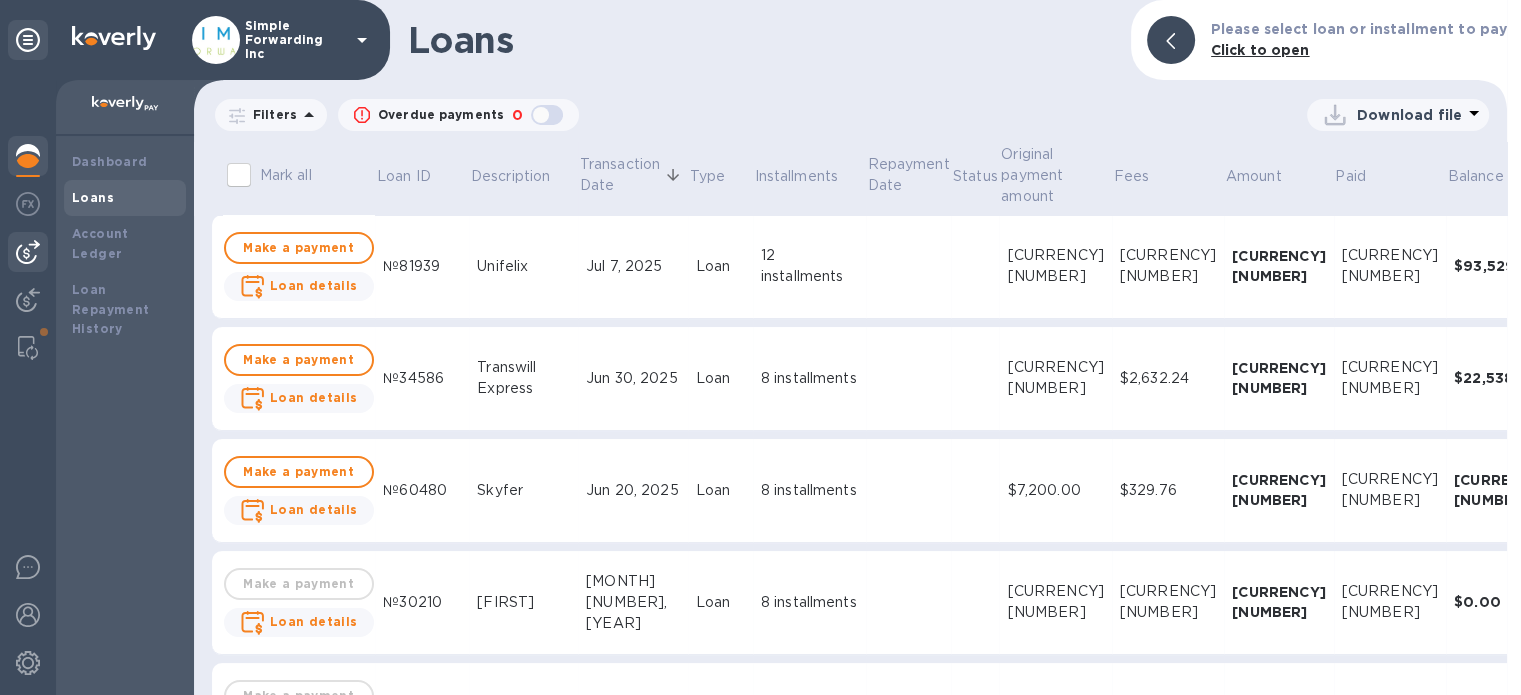 click at bounding box center [28, 252] 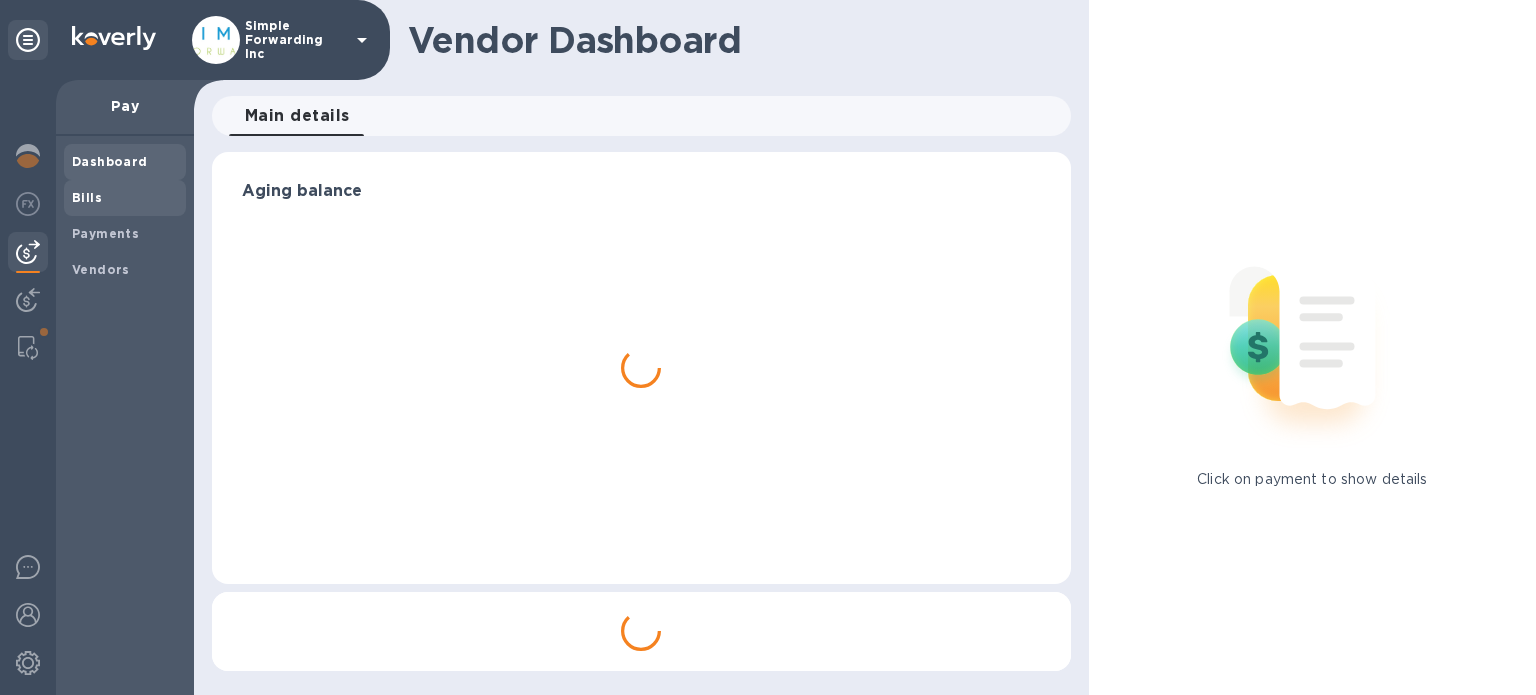 click on "Bills" at bounding box center [125, 198] 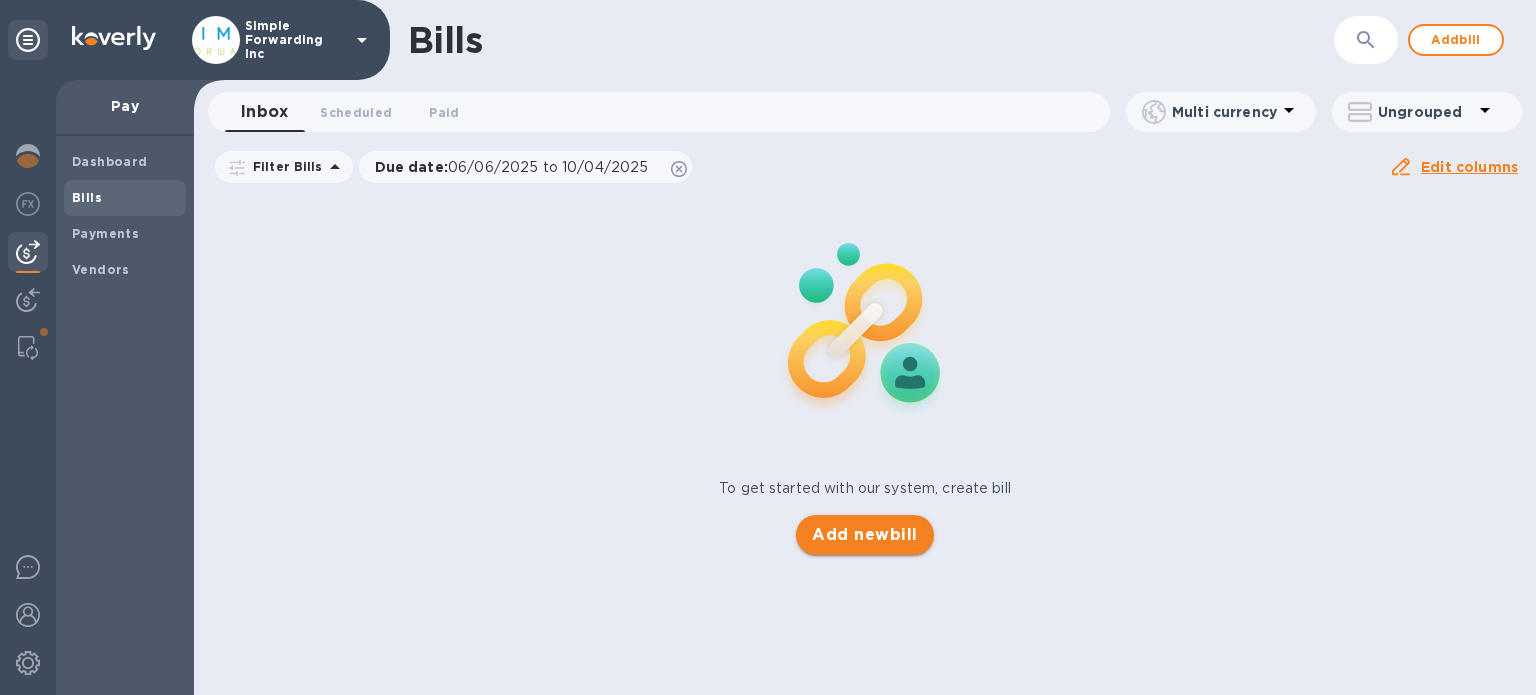 click on "Add new   bill" at bounding box center [864, 535] 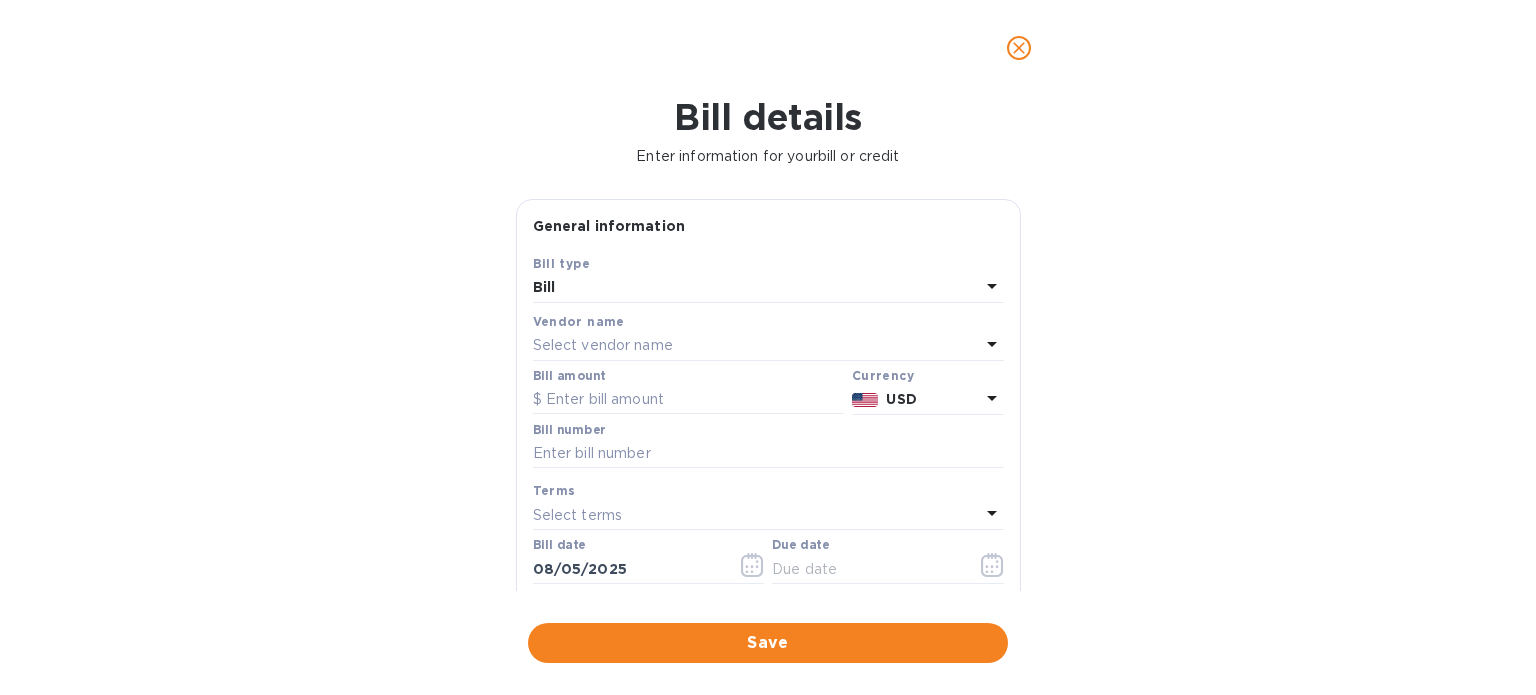 click on "Select vendor name" at bounding box center (603, 345) 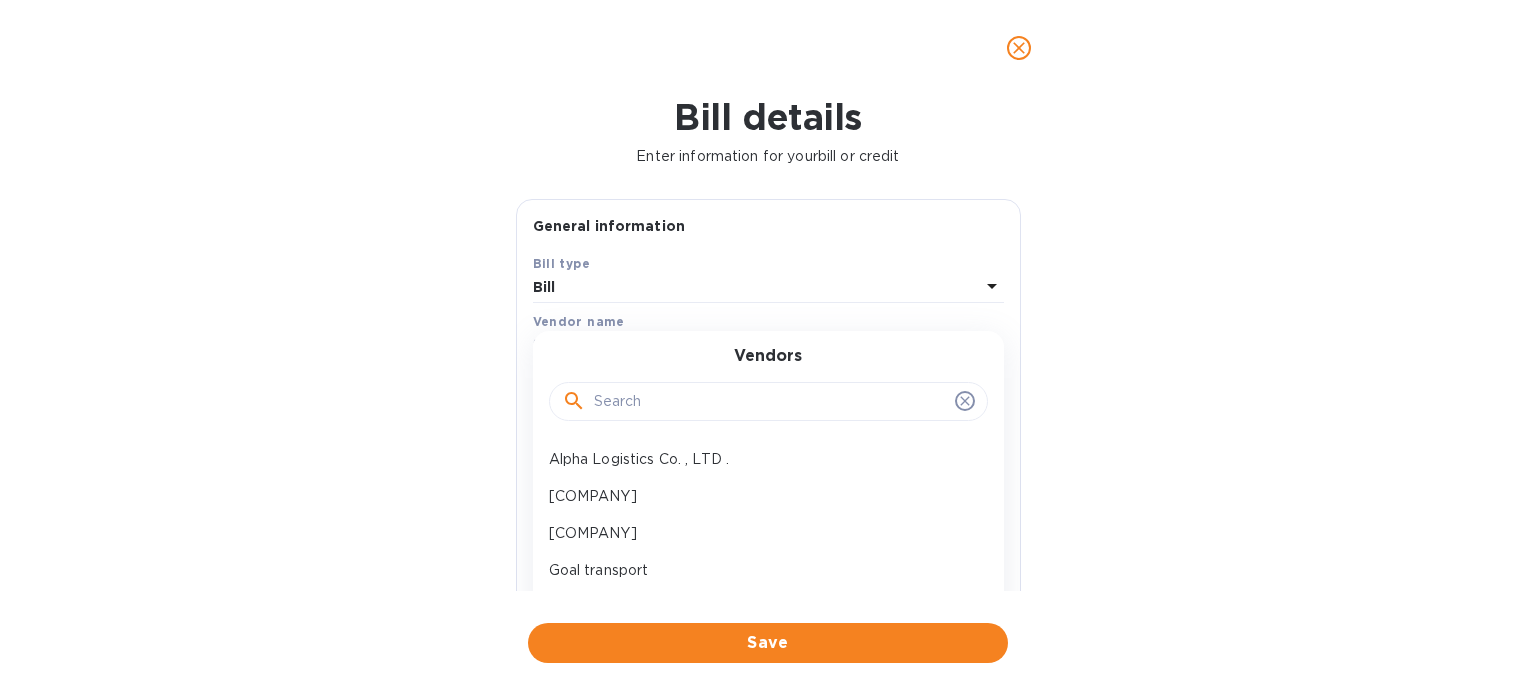 click at bounding box center (770, 402) 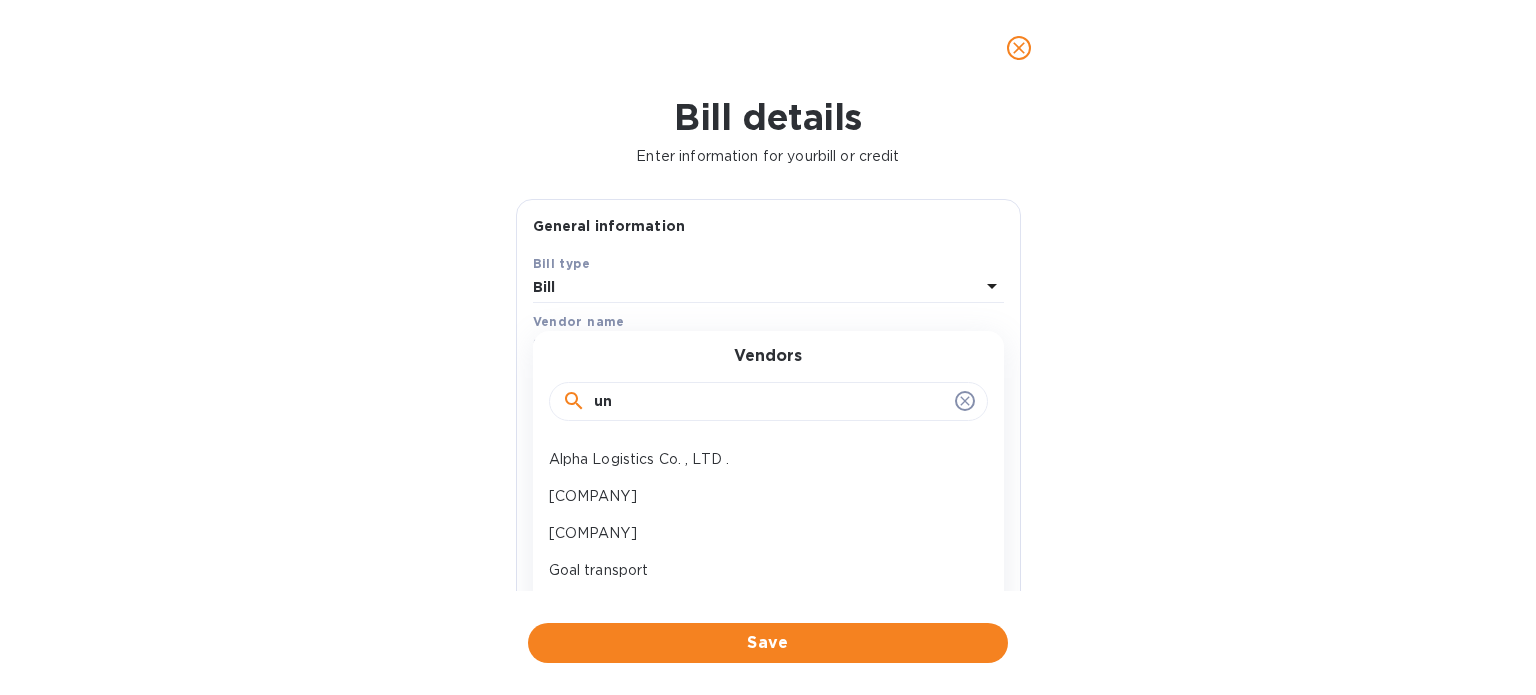 type on "uni" 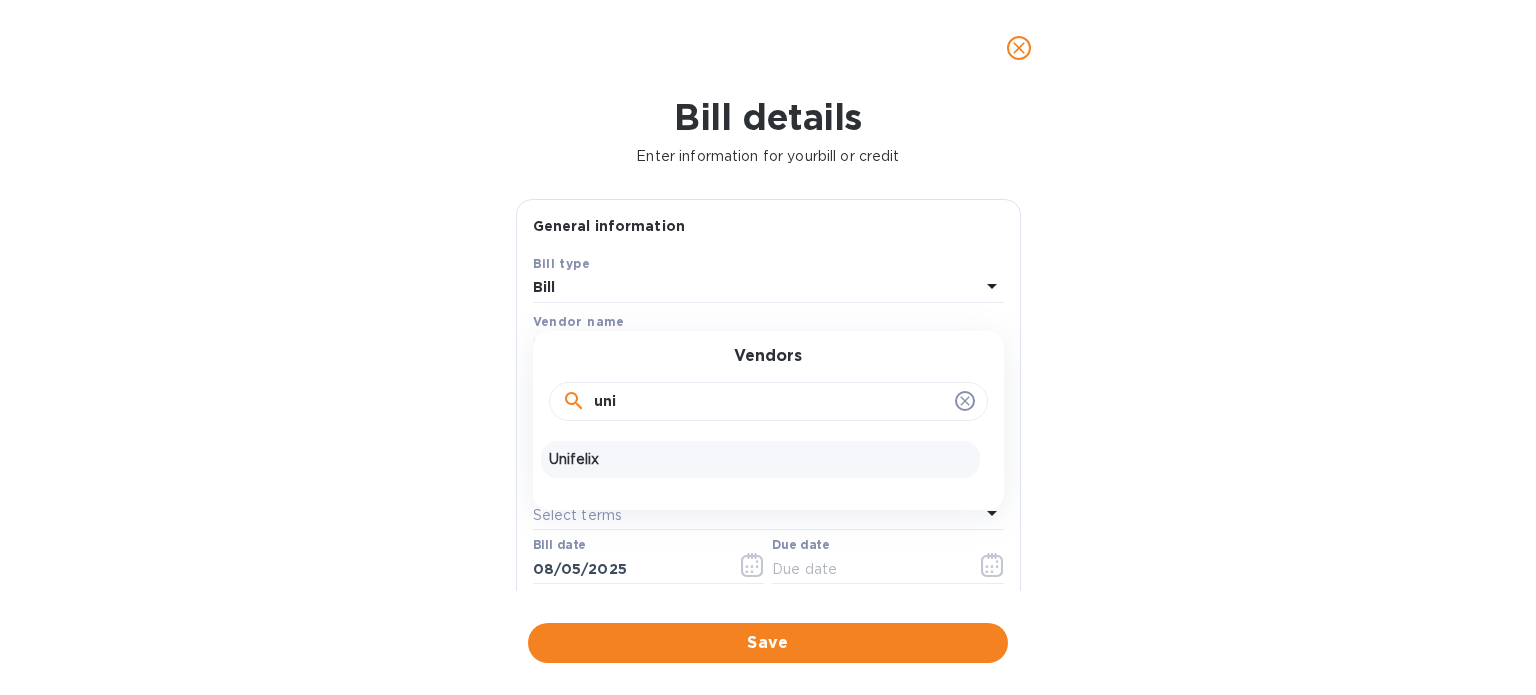 click on "Unifelix" at bounding box center [760, 459] 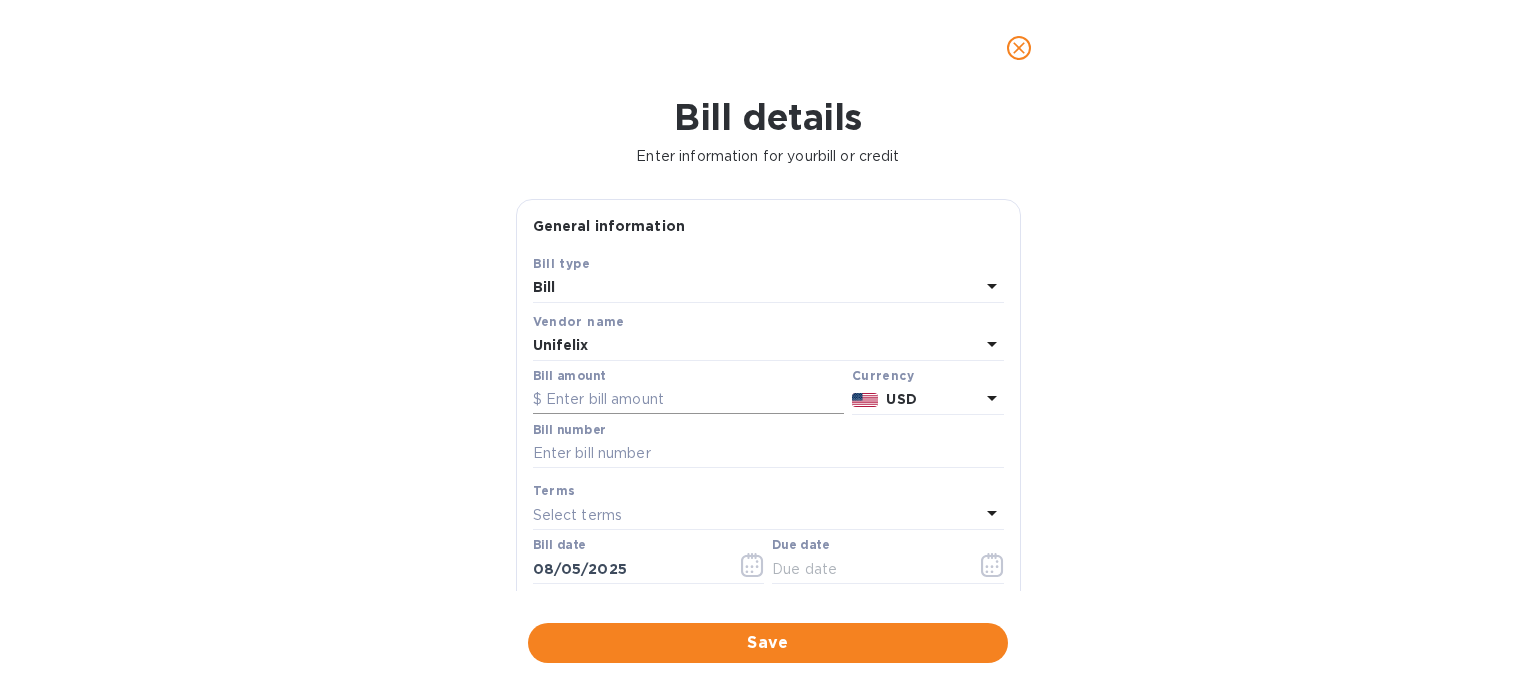 click at bounding box center (688, 400) 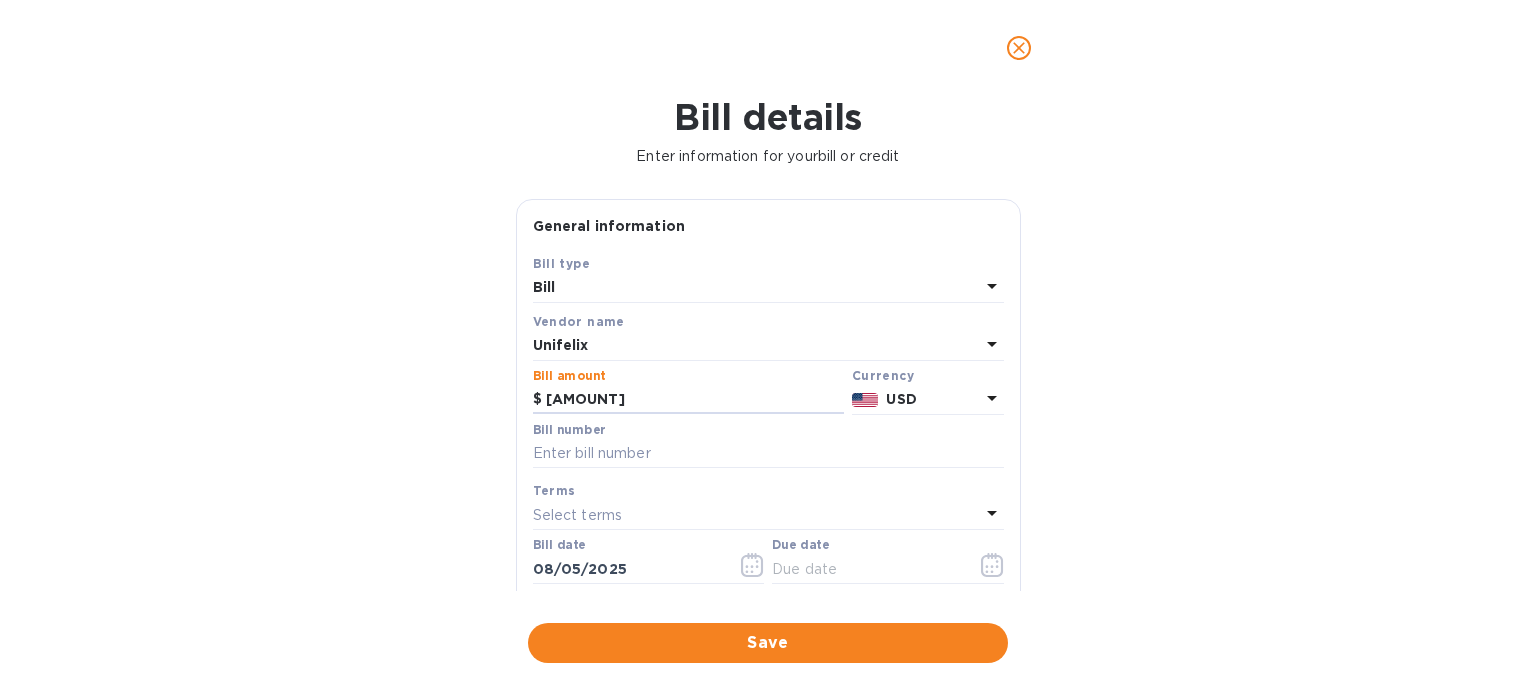 type on "[AMOUNT]" 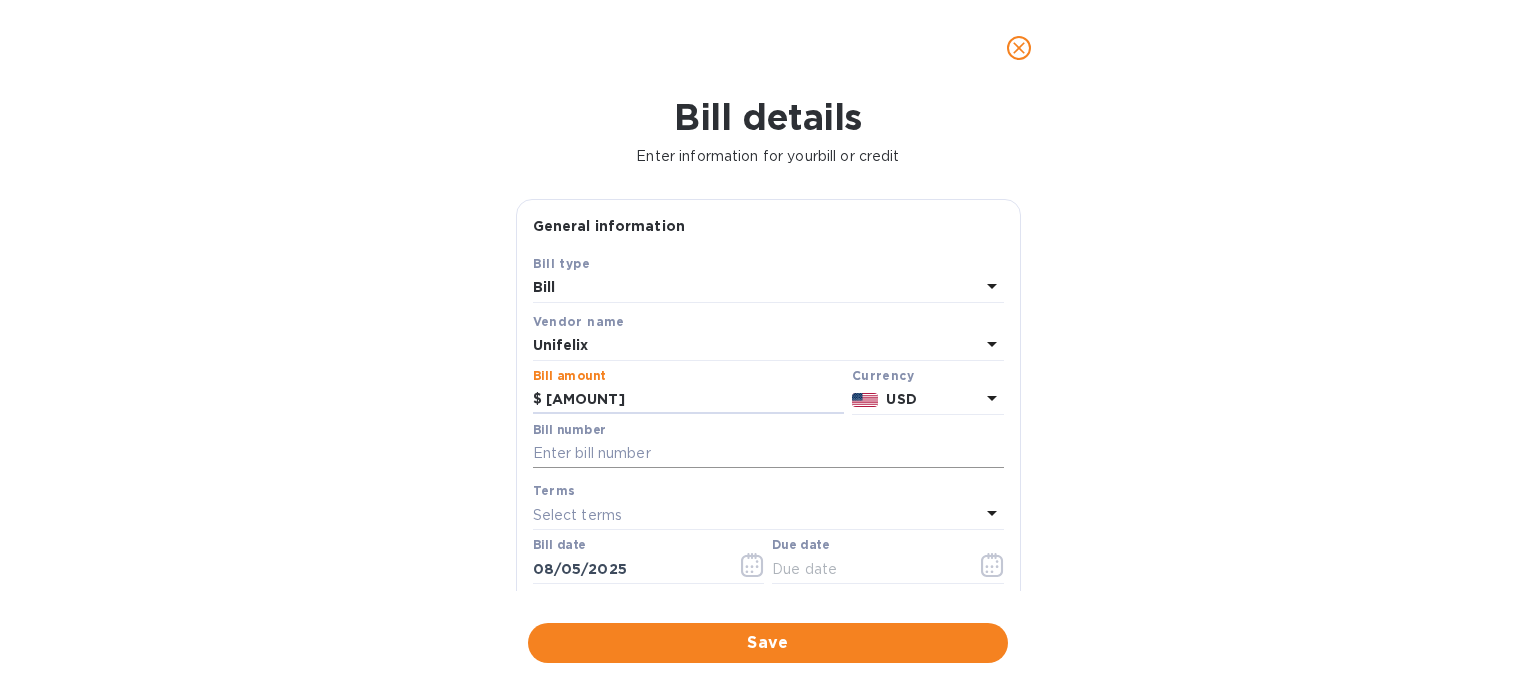click at bounding box center (768, 454) 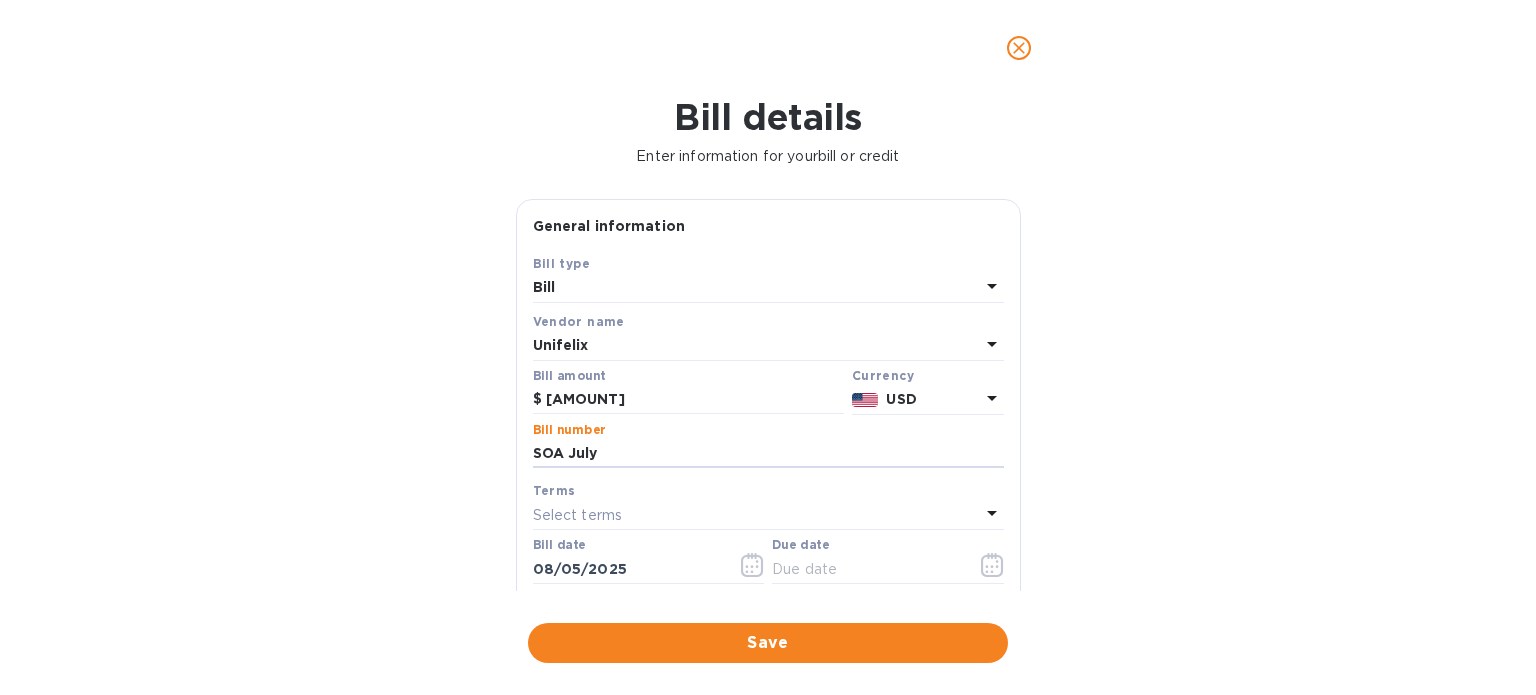 type on "SOA July" 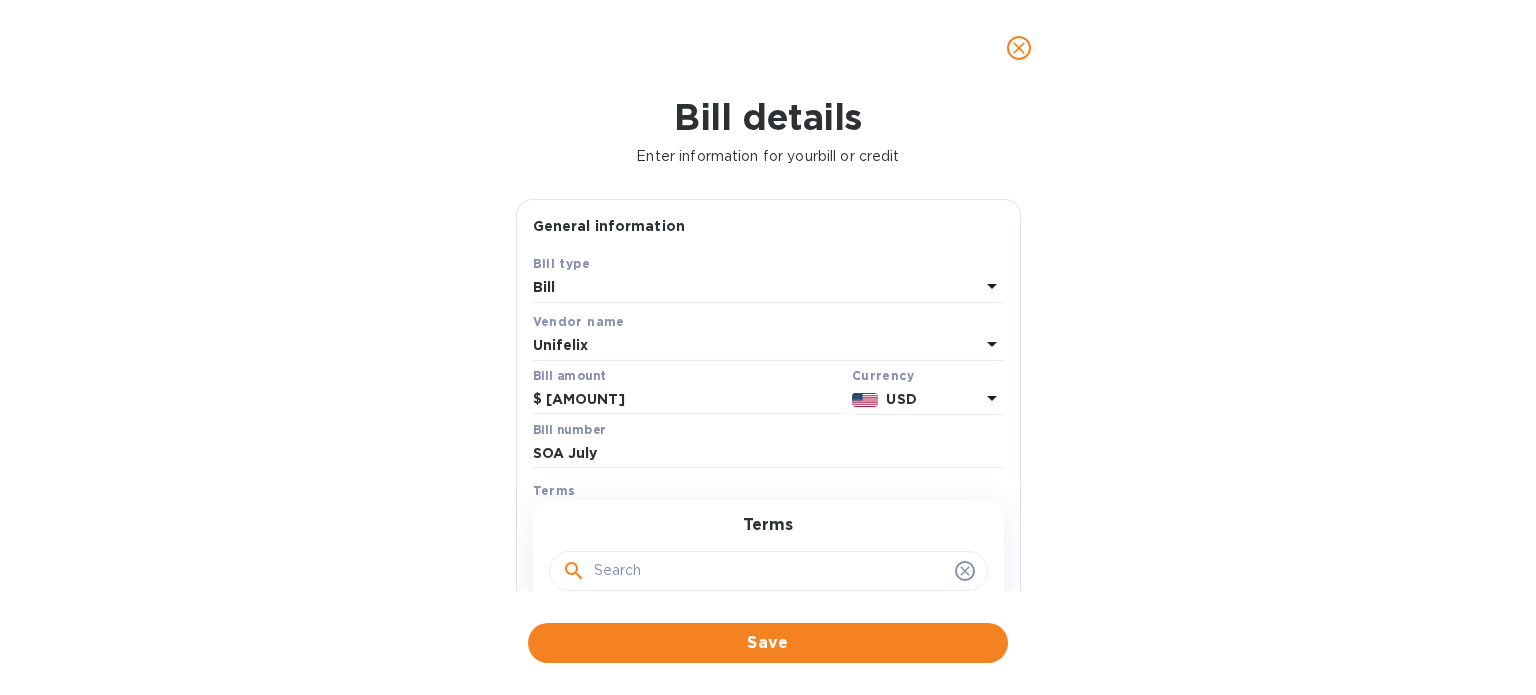 click on "Terms" at bounding box center [768, 559] 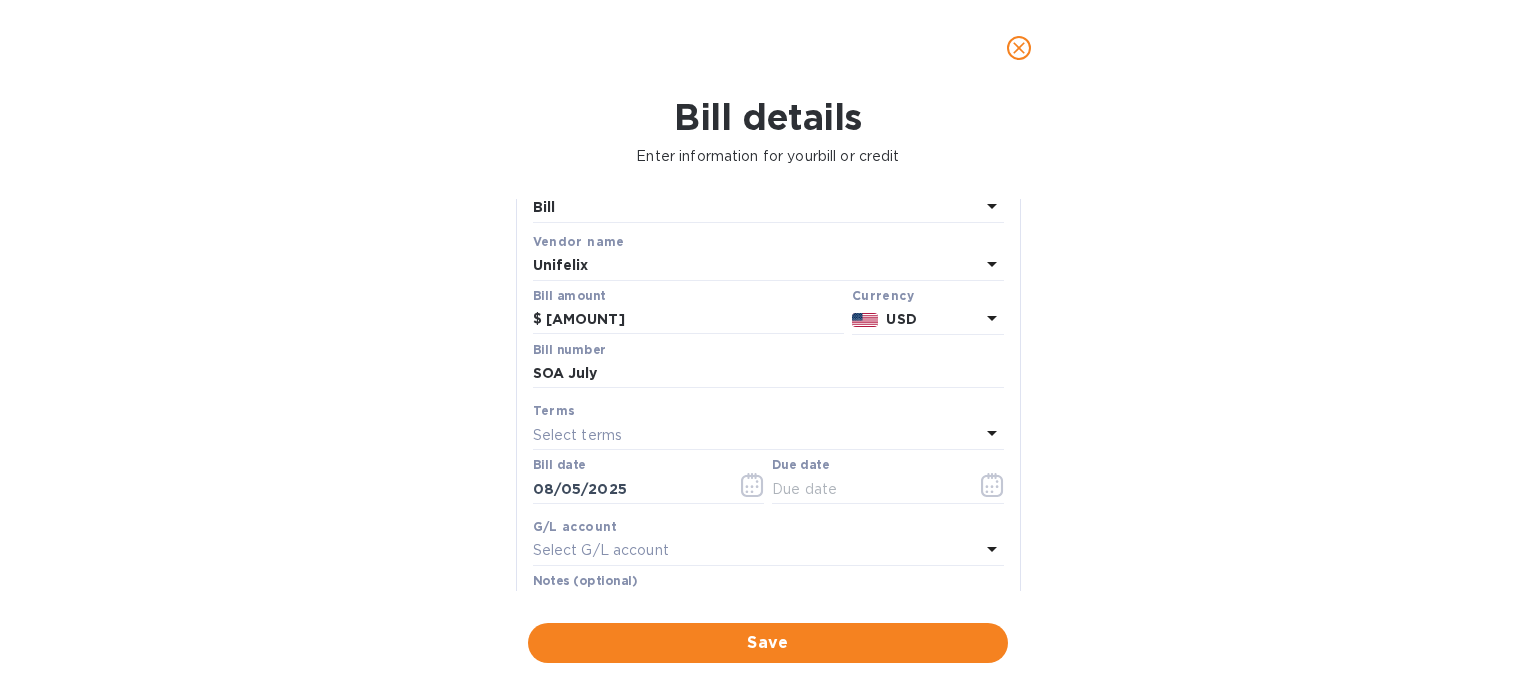 scroll, scrollTop: 200, scrollLeft: 0, axis: vertical 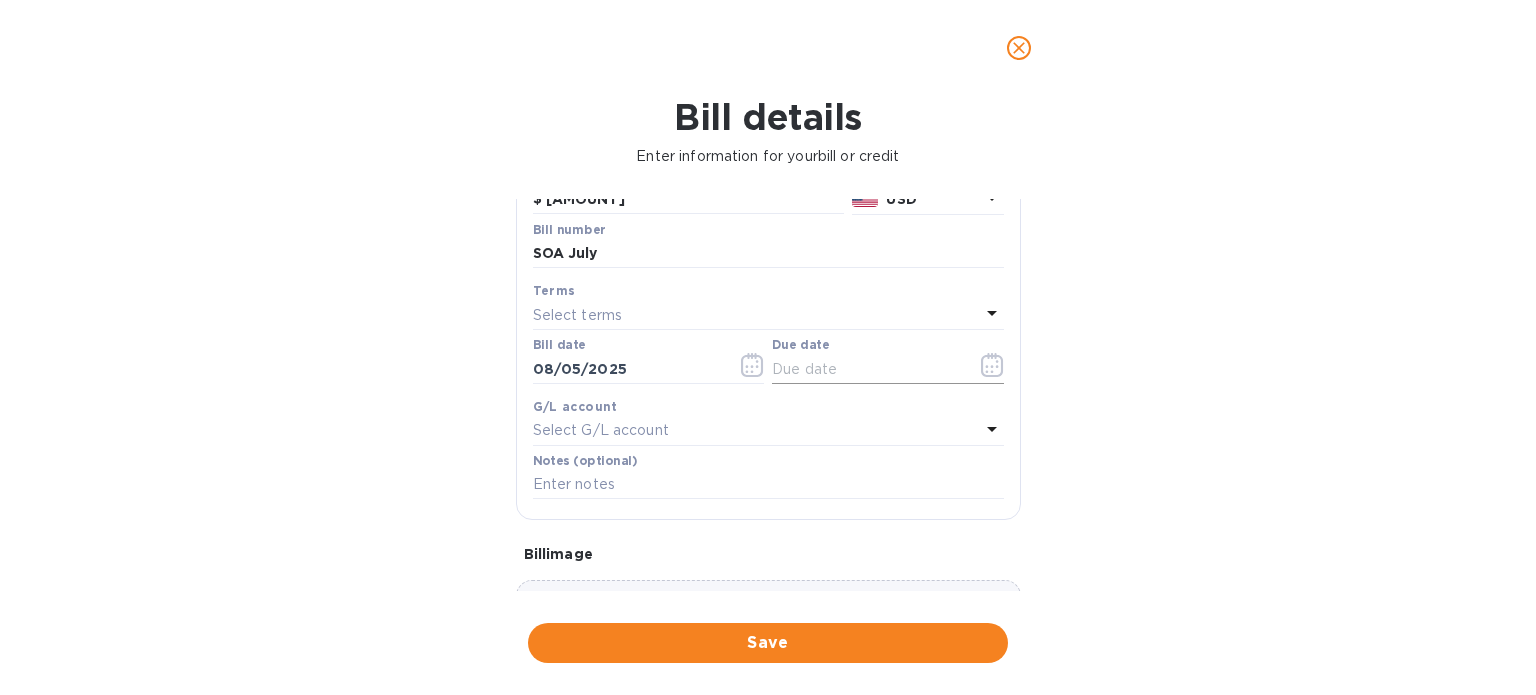 click at bounding box center [866, 369] 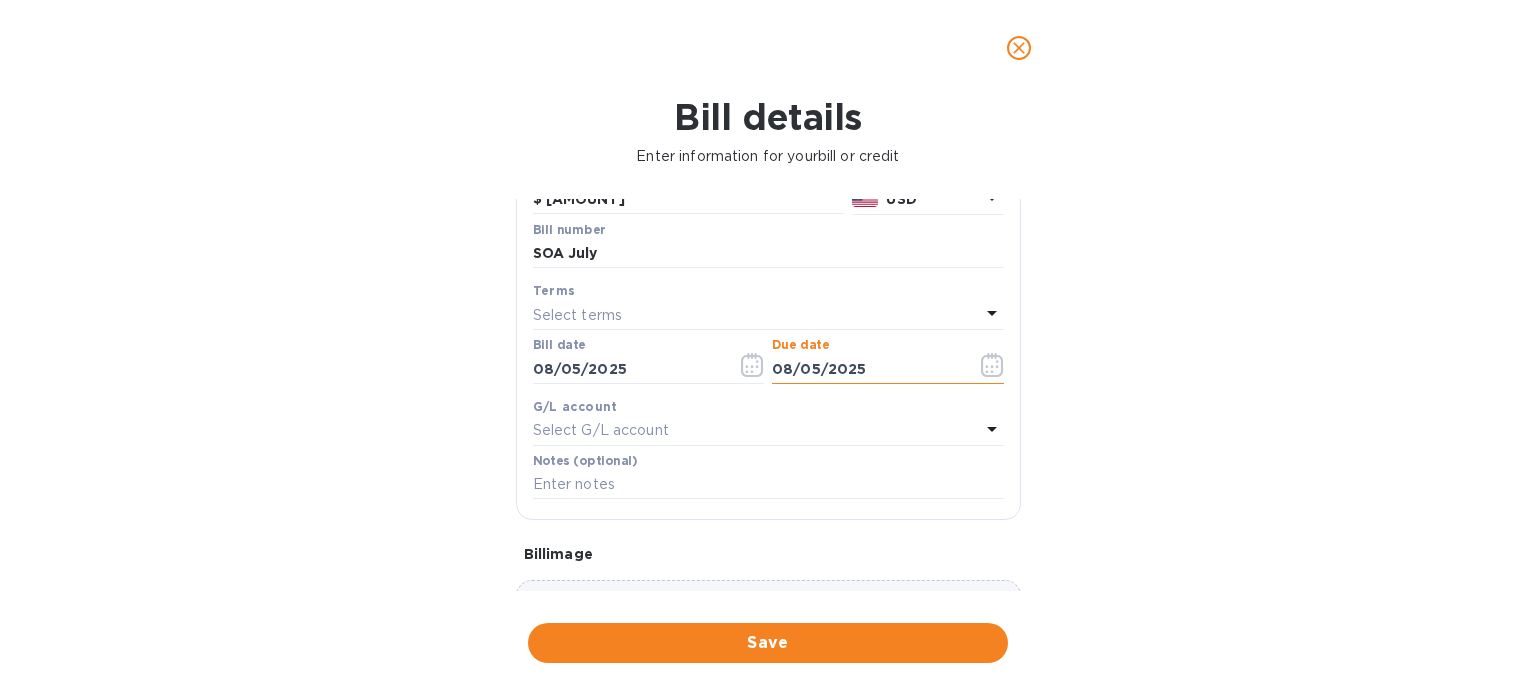 type on "08/05/2025" 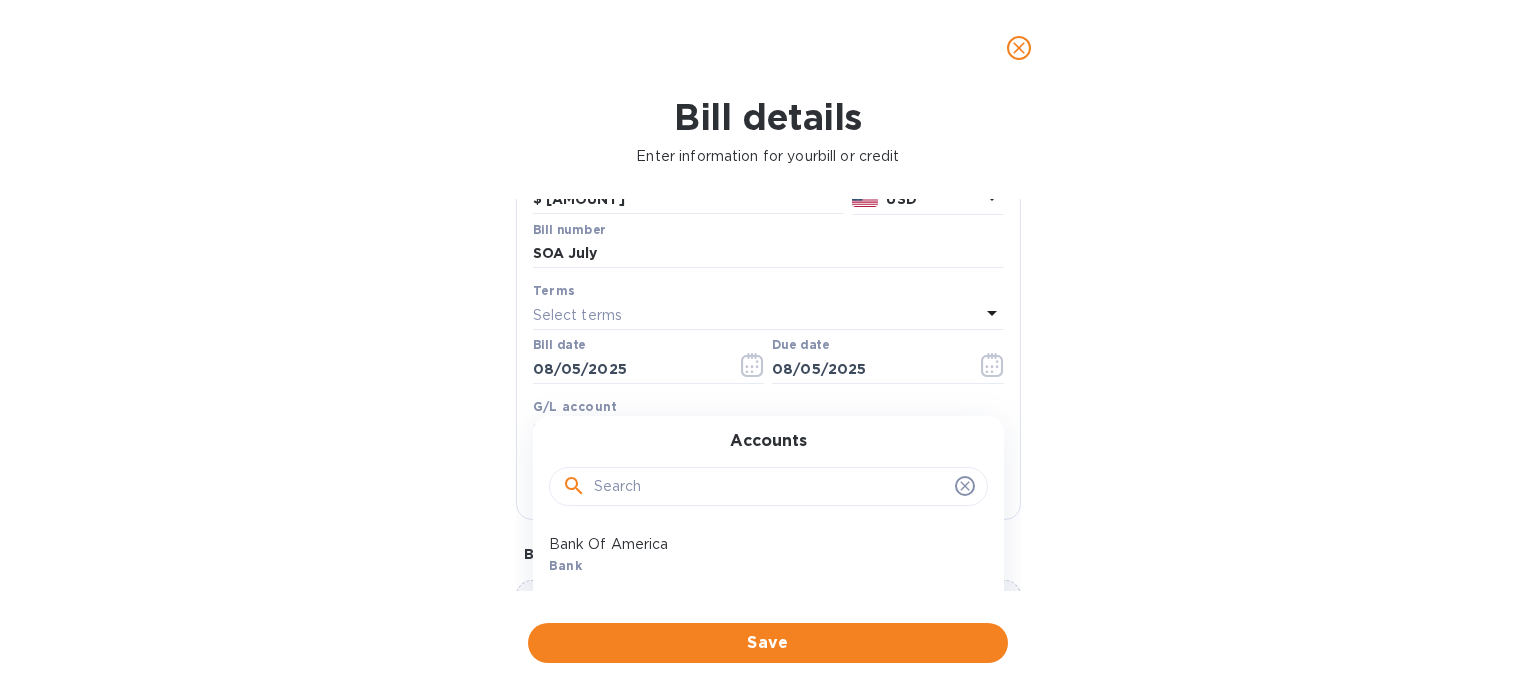 click on "Bill details Enter information for your bill or credit General information Save Bill type Bill Vendor name Select vendor name Vendors uni Unifelix Bill amount Currency USD Bill number Terms Select terms Bill date [MM]/[DD]/[YYYY] Due date G/L account Select G/L account Accounts Bank Of America Bank Barter Bank Cathay Bank [NUMBER] Bank Chase Checking Bank Citibank Bank Investors Bank Bank M&T Bank Bank Northfield Bank [NUMBER] Bank Petty Cash Bank Signature- [FIRST] [LAST] Bank TD Bank Bank TransferWise Inc Bank WCA World PartnerPay Bank Wells Fargo [NUMBER] Bank Accounts Receivable (A/R) AccountsReceivable Inventory Asset Account Retainer Account Undeposited Funds Account Duties Payable Account Duties Receivable Account Accounts Payable (A/P) AccountsPayable Amex Blue Business -[NUMBER] CreditCard Amex Simply Cash [NUMBER] CreditCard Amex Simply Cash Plus - [NUMBER] CreditCard Aticte [NUMBER] CreditCard BP Business [NUMBER] CreditCard Capital One [NUMBER] CreditCard CapitalOne Spark [NUMBER] CreditCard Chase Business [NUMBER] CreditCard EIDL" at bounding box center [768, 395] 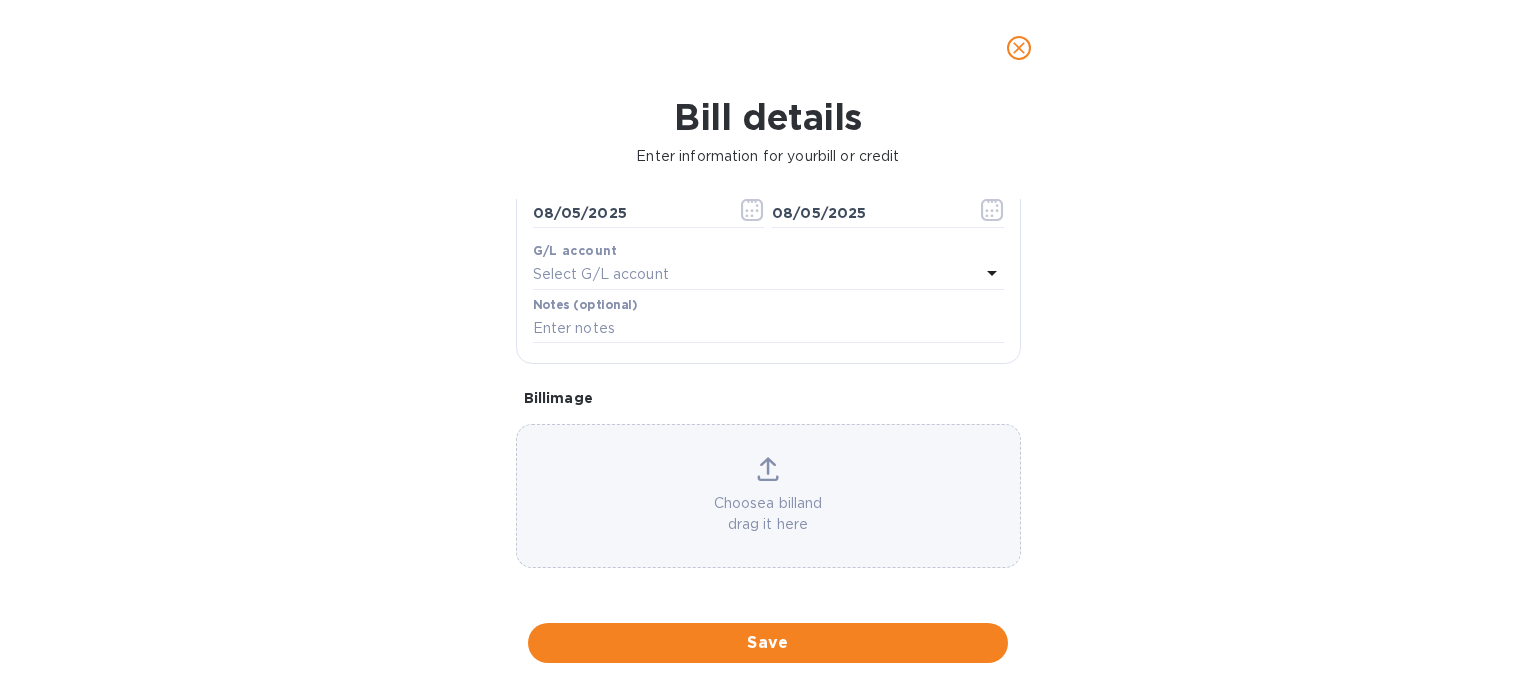 scroll, scrollTop: 359, scrollLeft: 0, axis: vertical 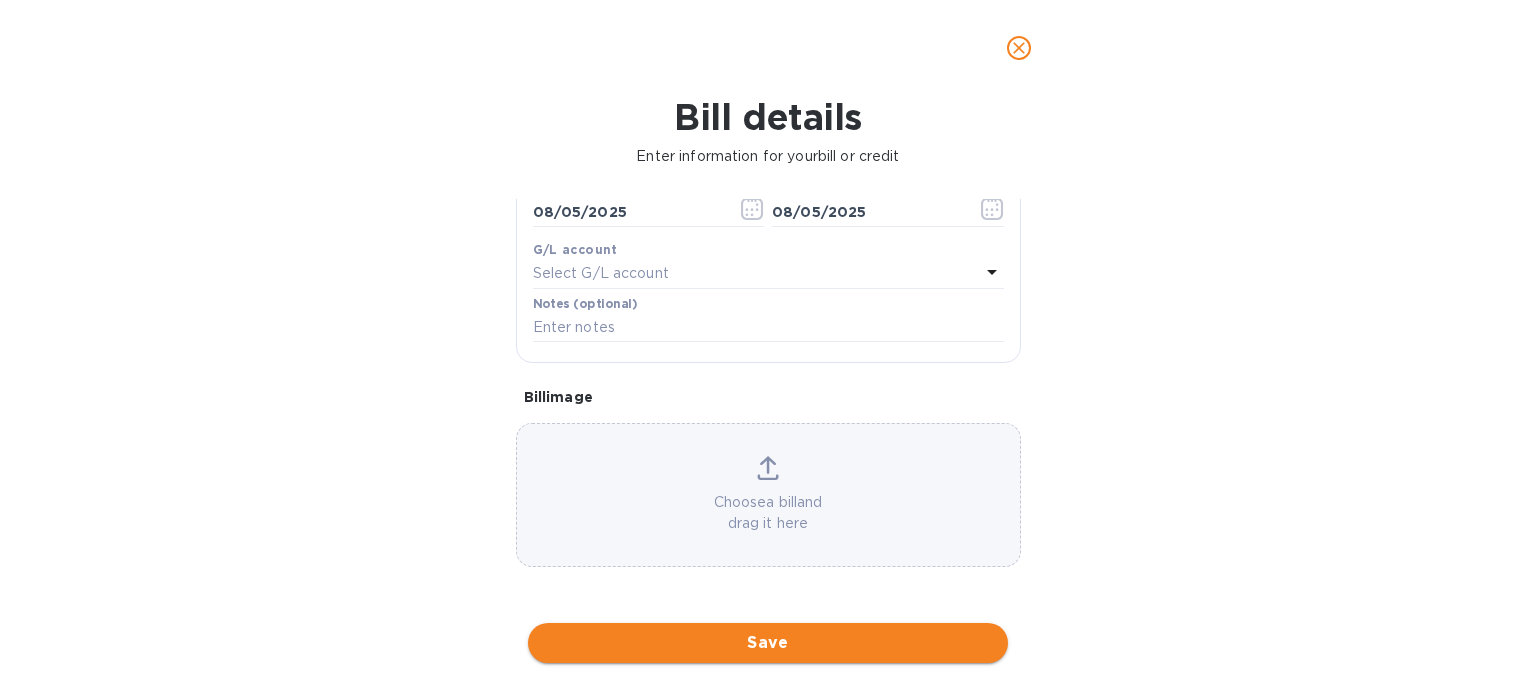 click on "Save" at bounding box center [768, 643] 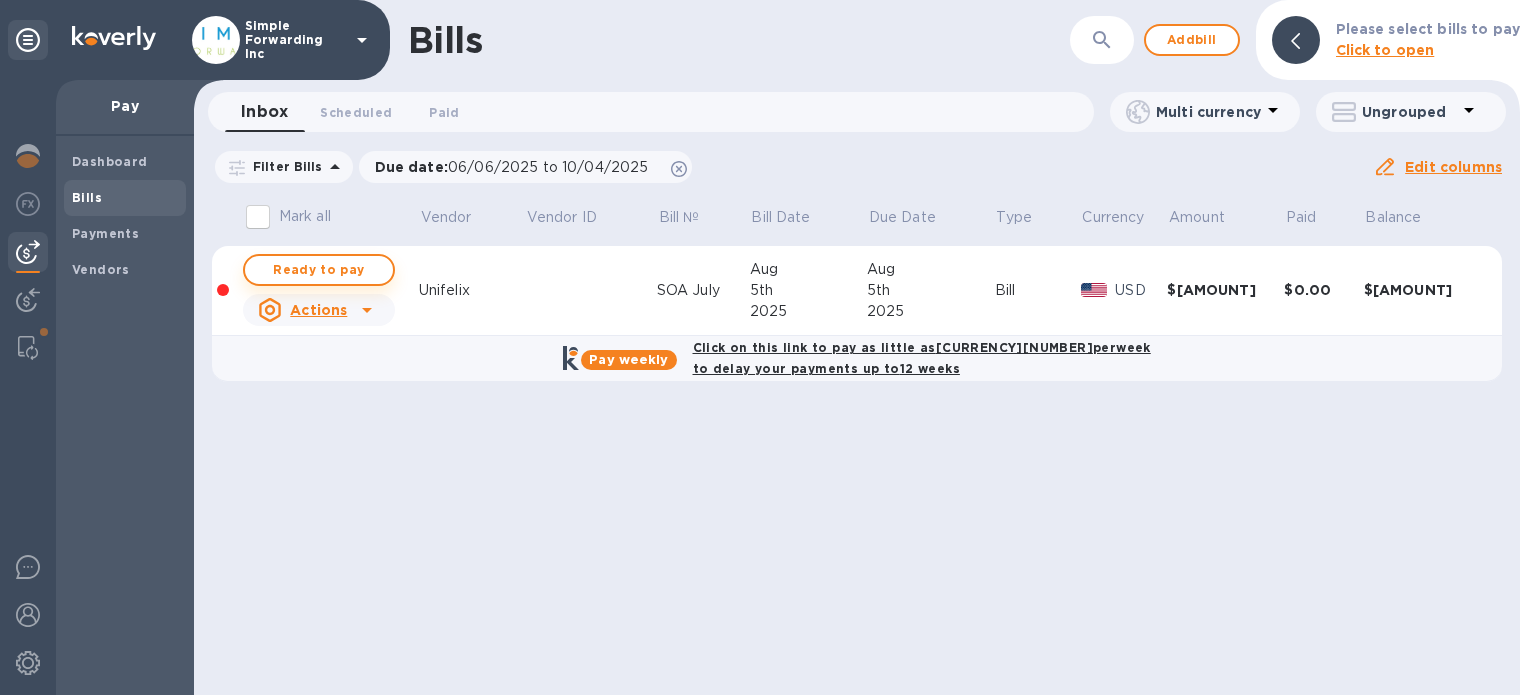 click on "Ready to pay" at bounding box center [319, 270] 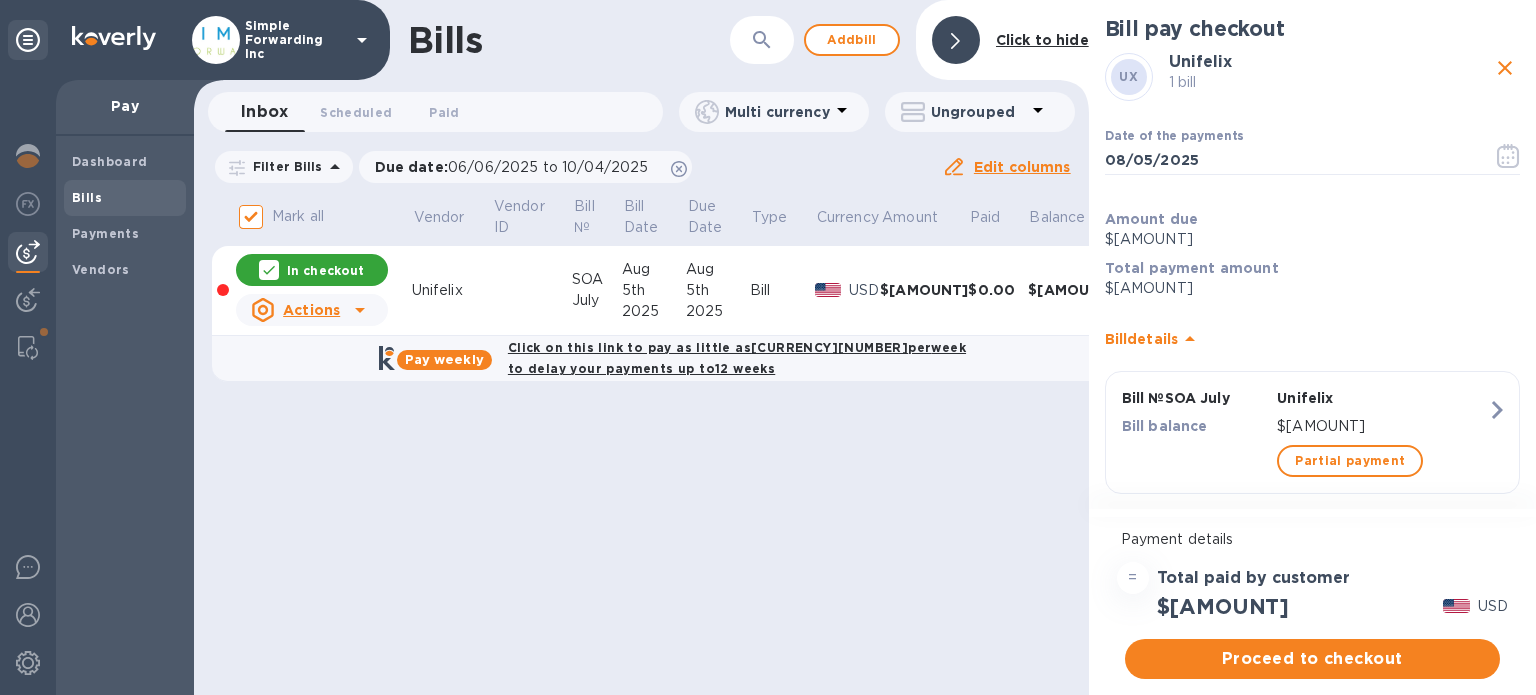 click on "Proceed to checkout" at bounding box center [1312, 659] 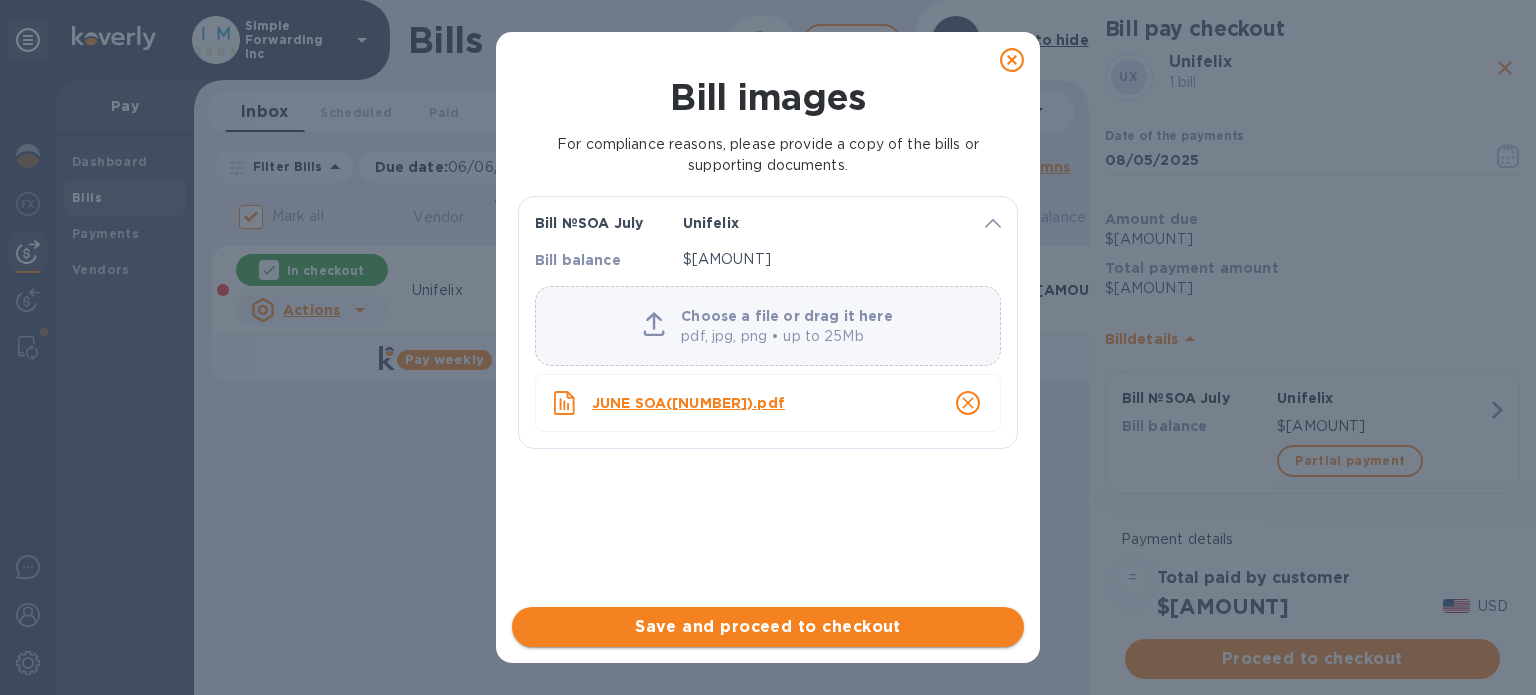 click on "Save and proceed to checkout" at bounding box center [768, 627] 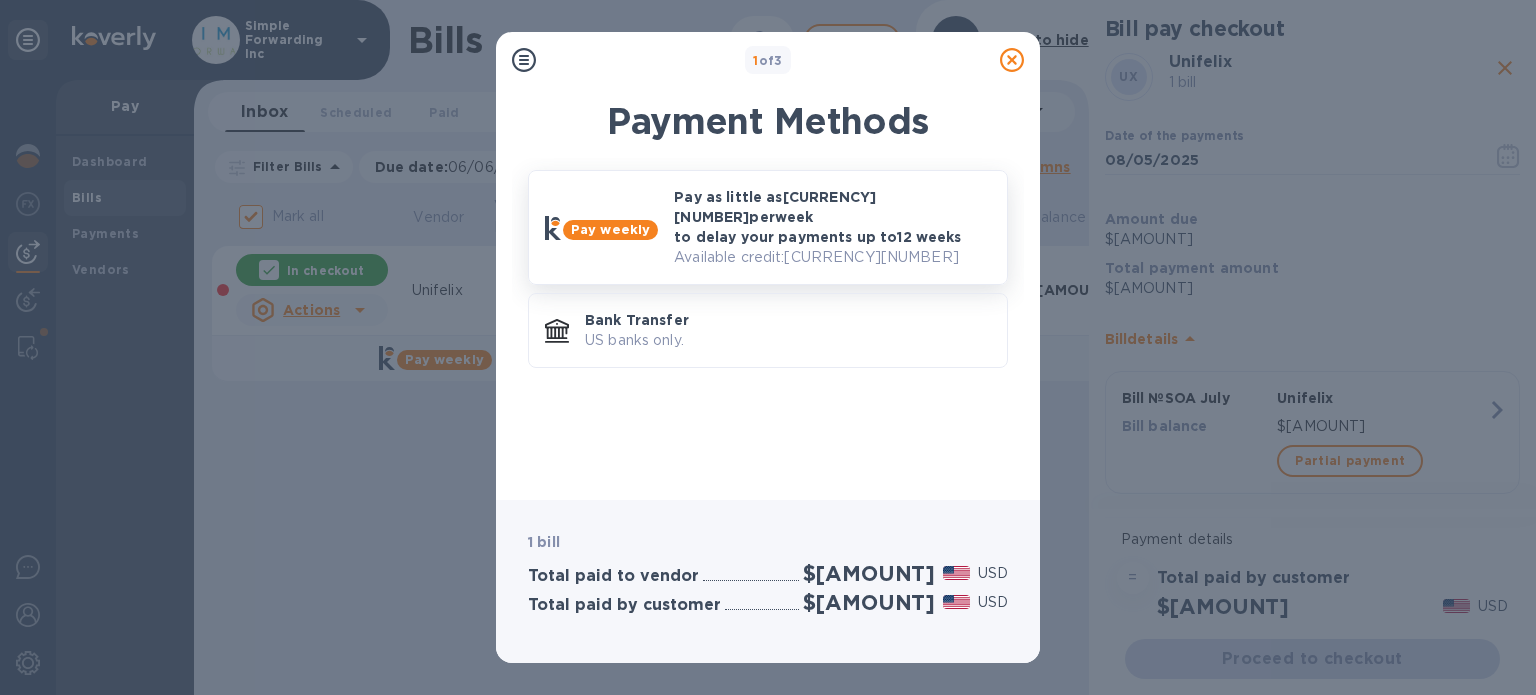 click on "Pay as little as [CURRENCY][NUMBER] per week to delay your payments up to 12 weeks Available credit: [CURRENCY][NUMBER]" at bounding box center [832, 227] 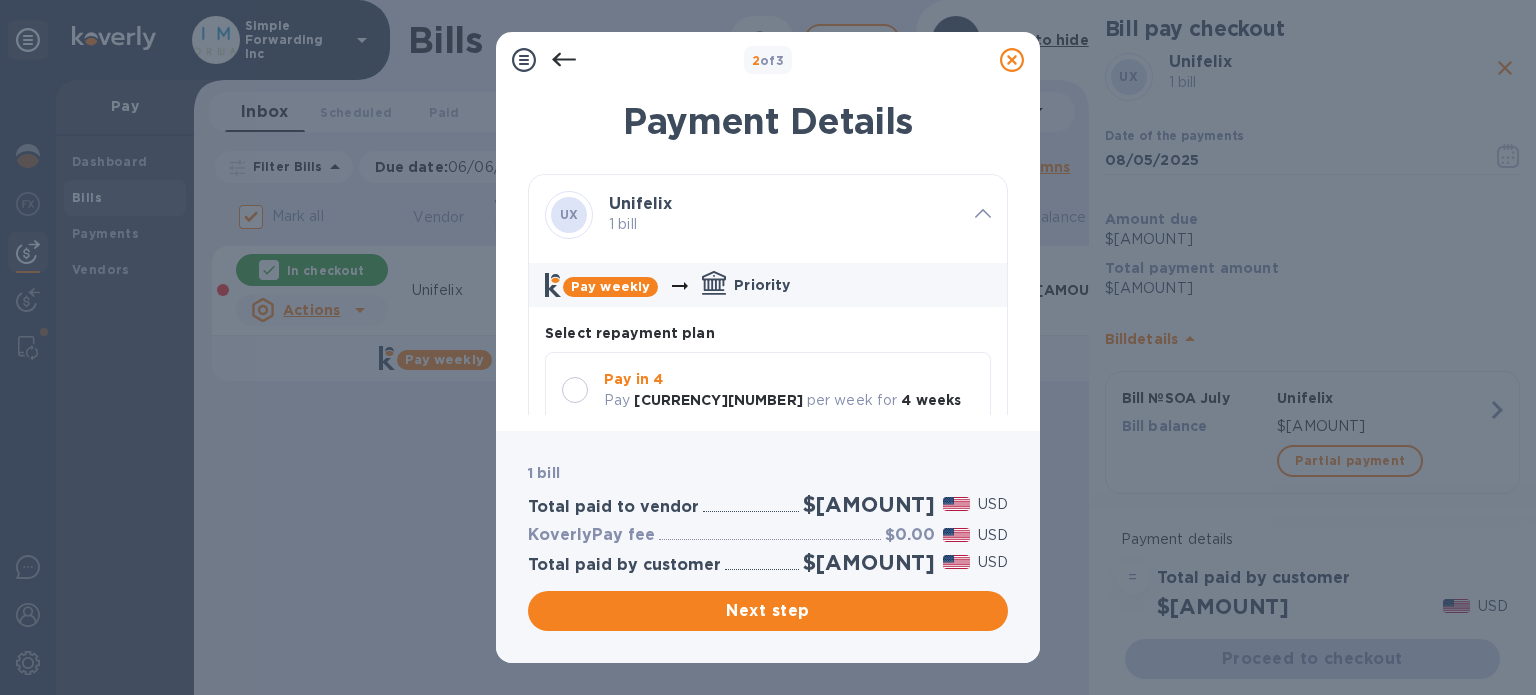 scroll, scrollTop: 17, scrollLeft: 0, axis: vertical 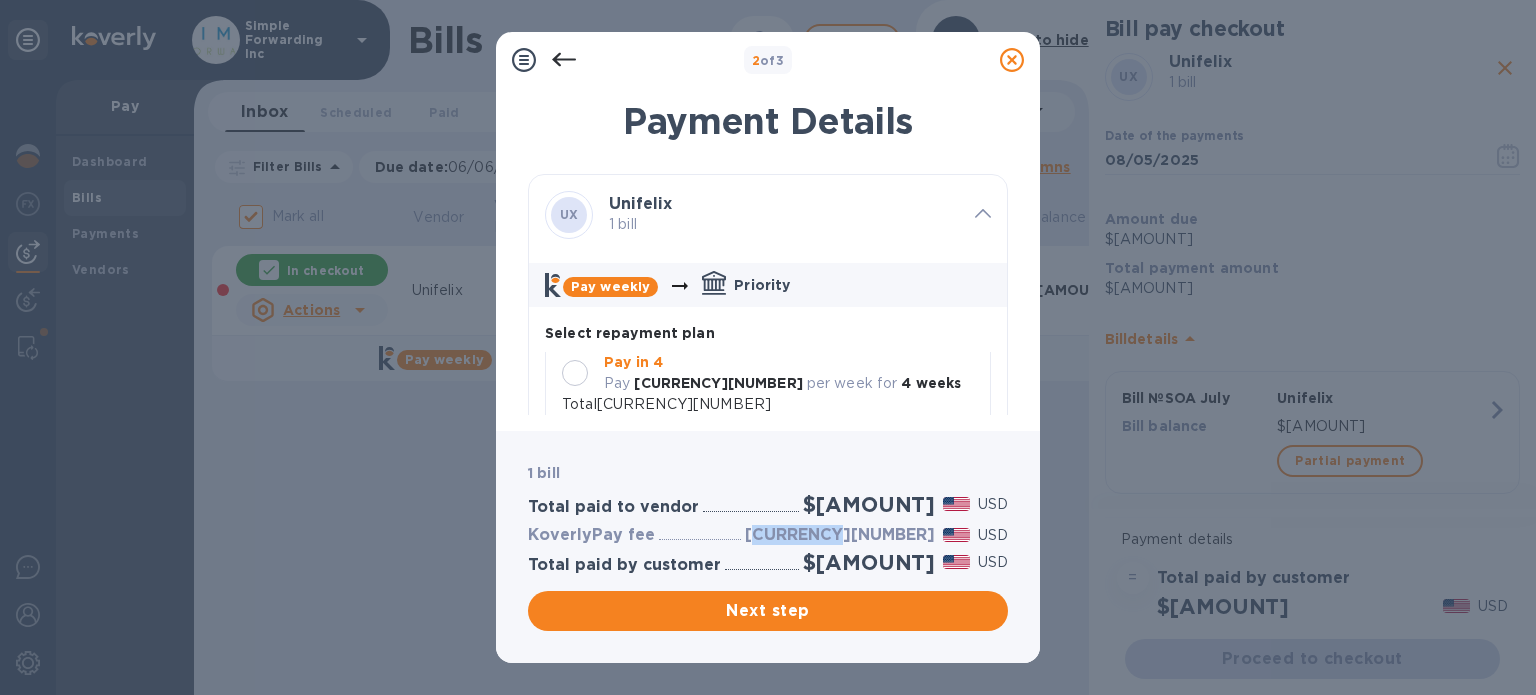 drag, startPoint x: 865, startPoint y: 535, endPoint x: 935, endPoint y: 539, distance: 70.11419 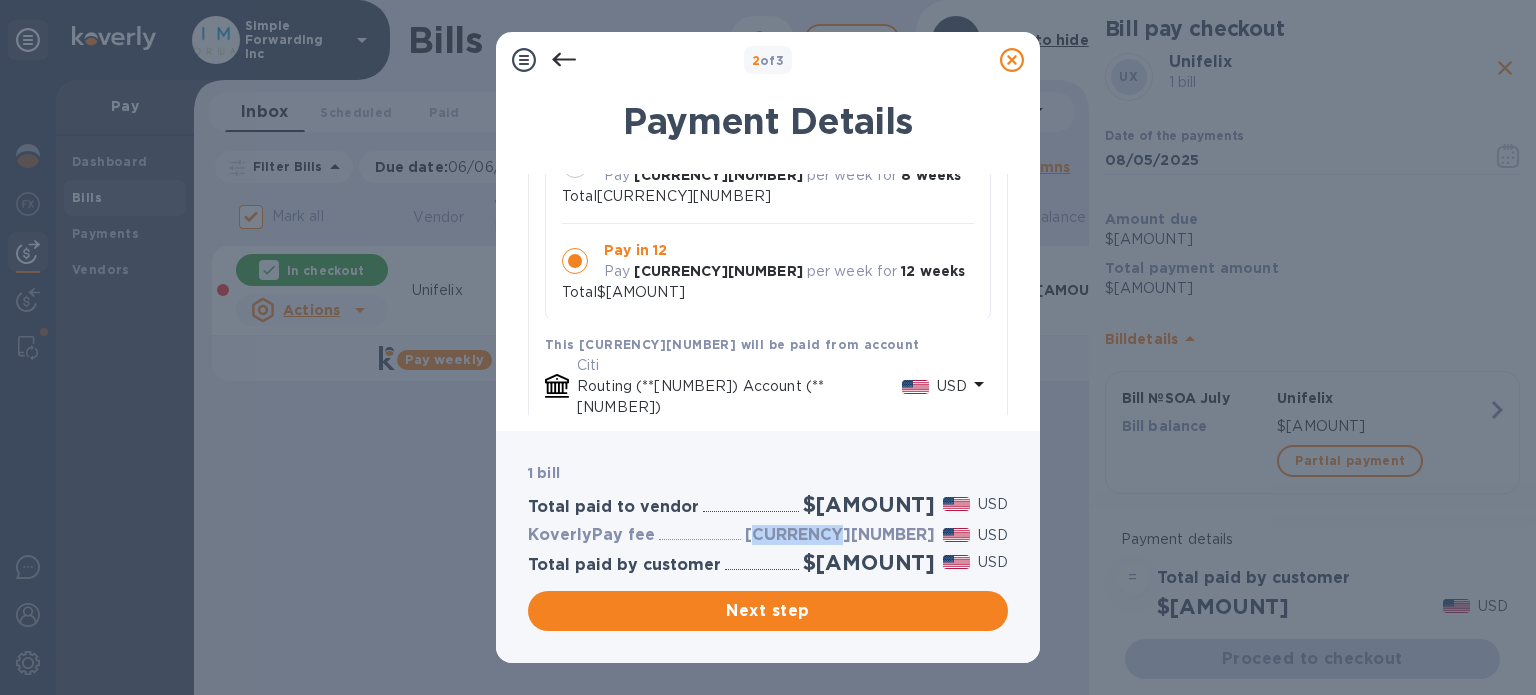 scroll, scrollTop: 312, scrollLeft: 0, axis: vertical 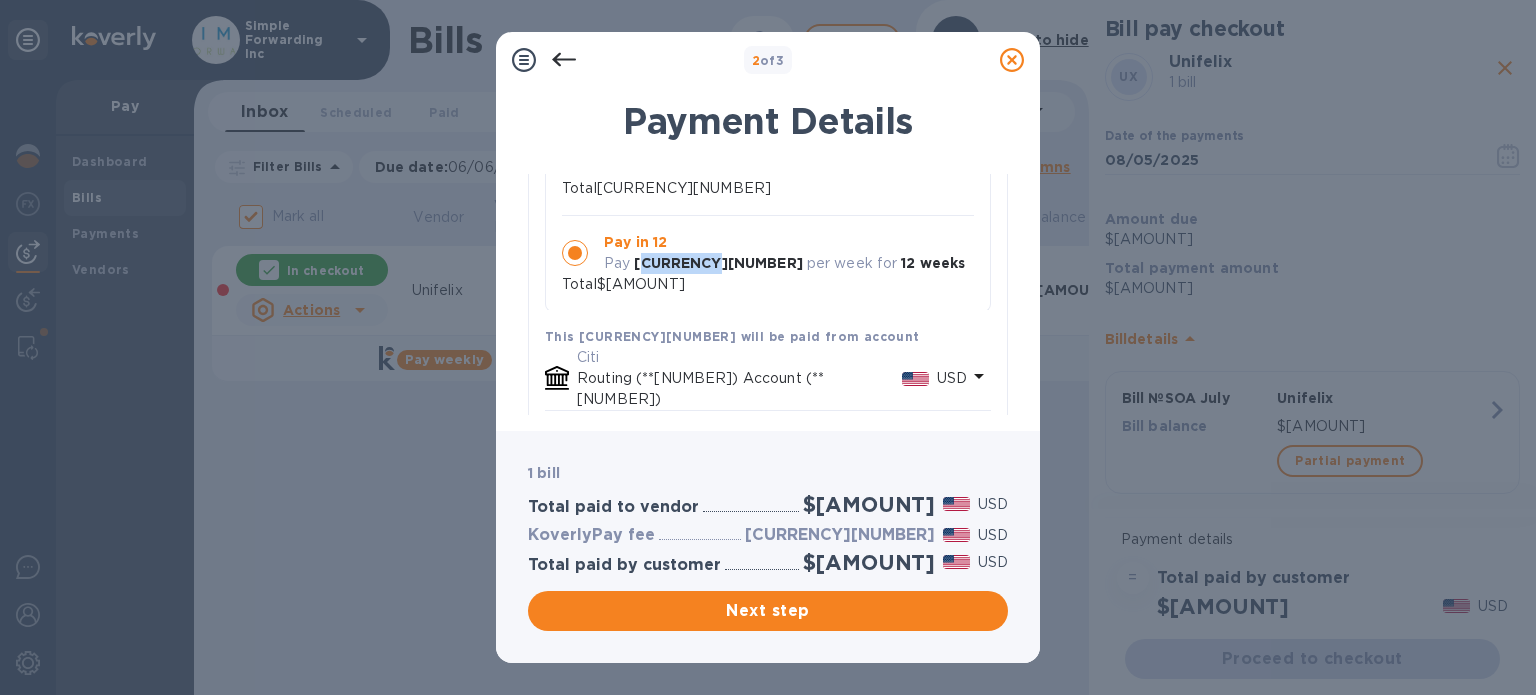 drag, startPoint x: 706, startPoint y: 258, endPoint x: 640, endPoint y: 261, distance: 66.068146 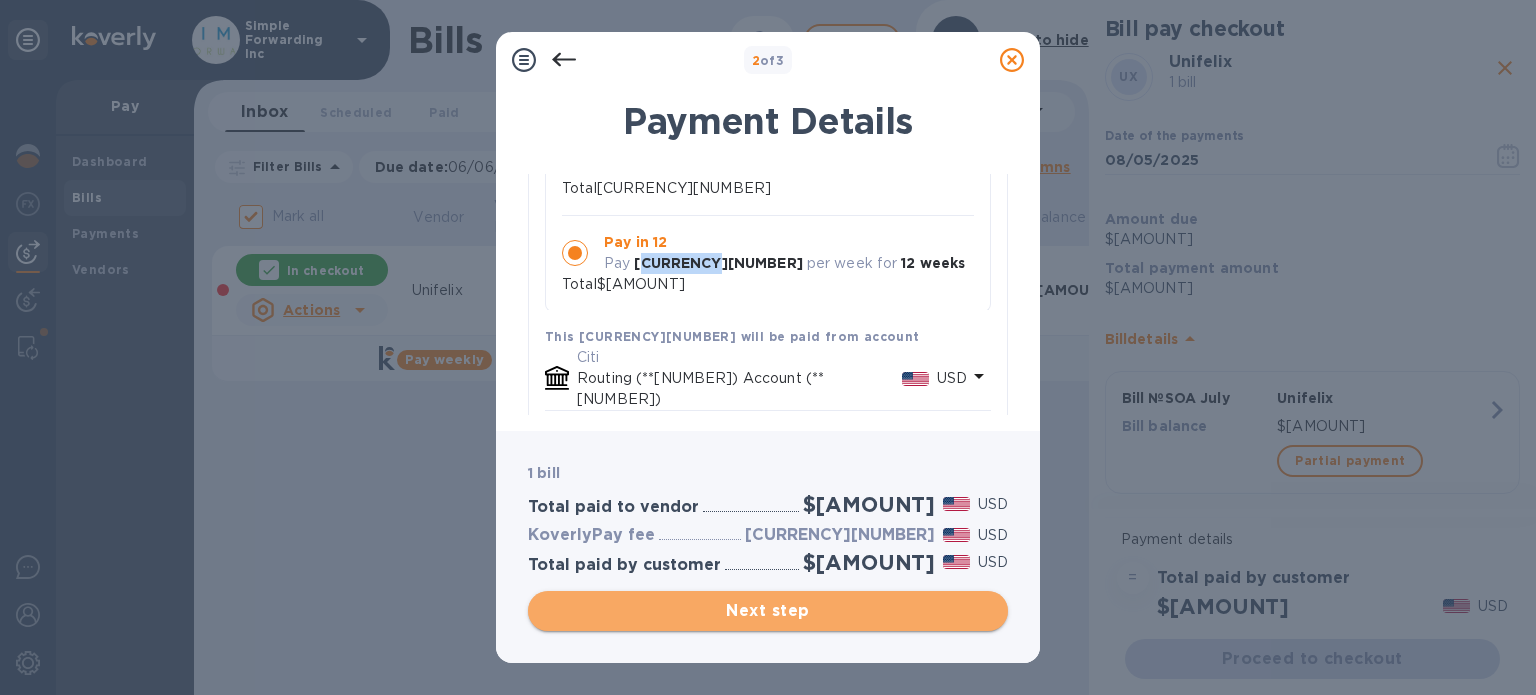 click on "Next step" at bounding box center (768, 611) 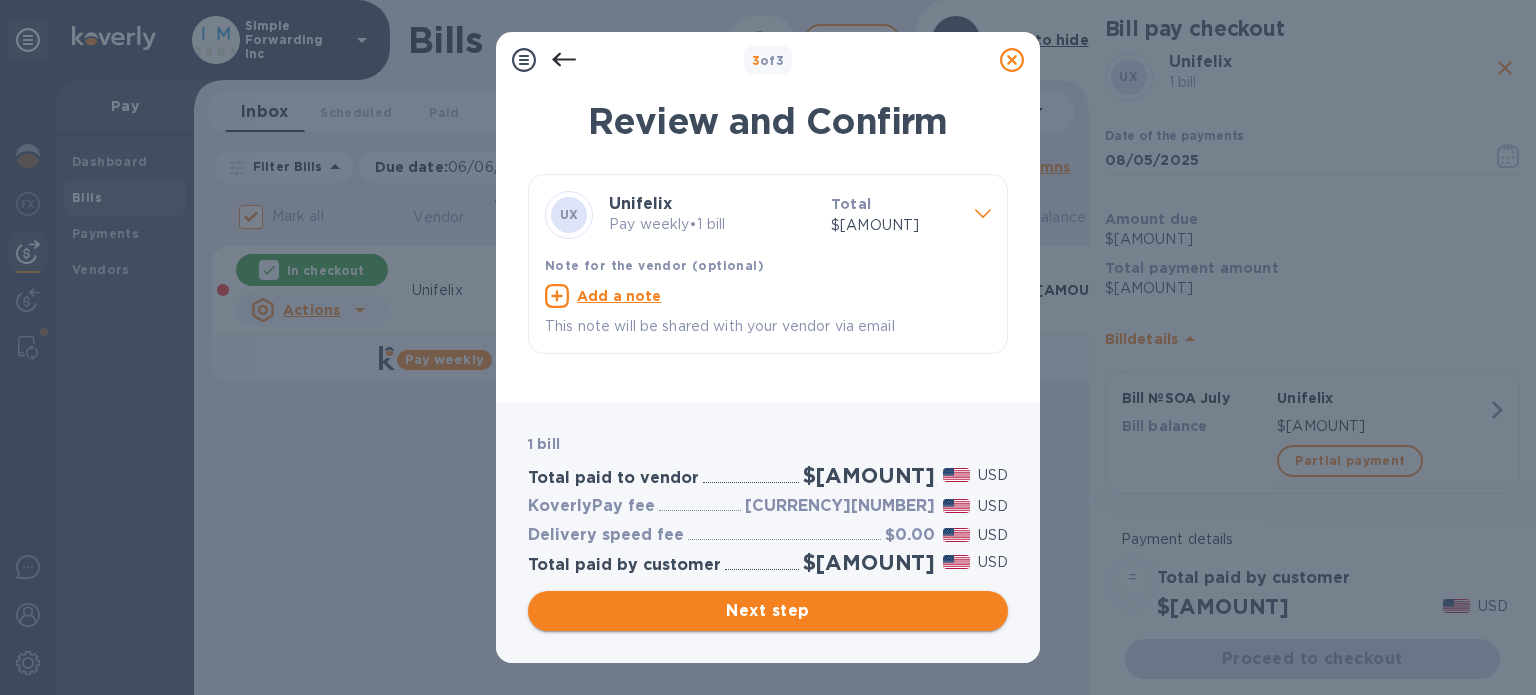 click on "Next step" at bounding box center (768, 611) 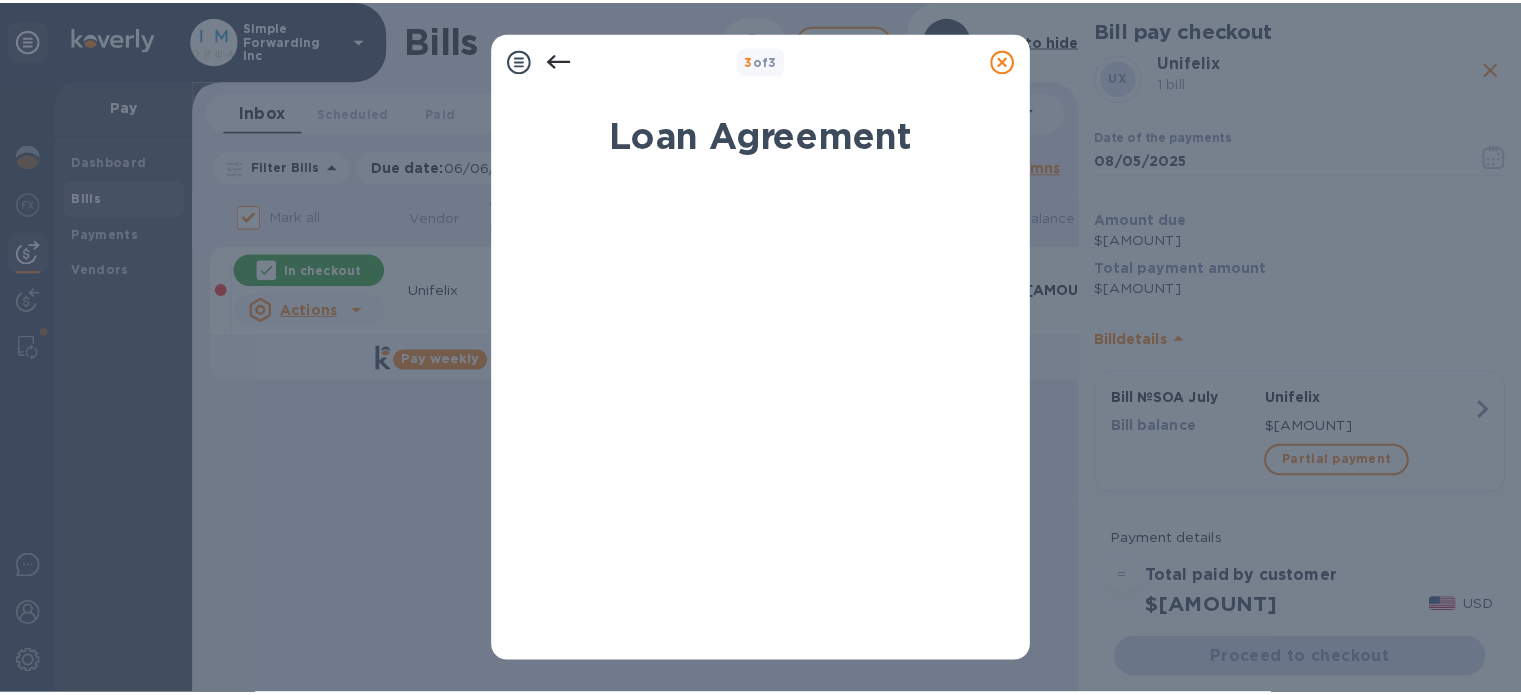 scroll, scrollTop: 443, scrollLeft: 0, axis: vertical 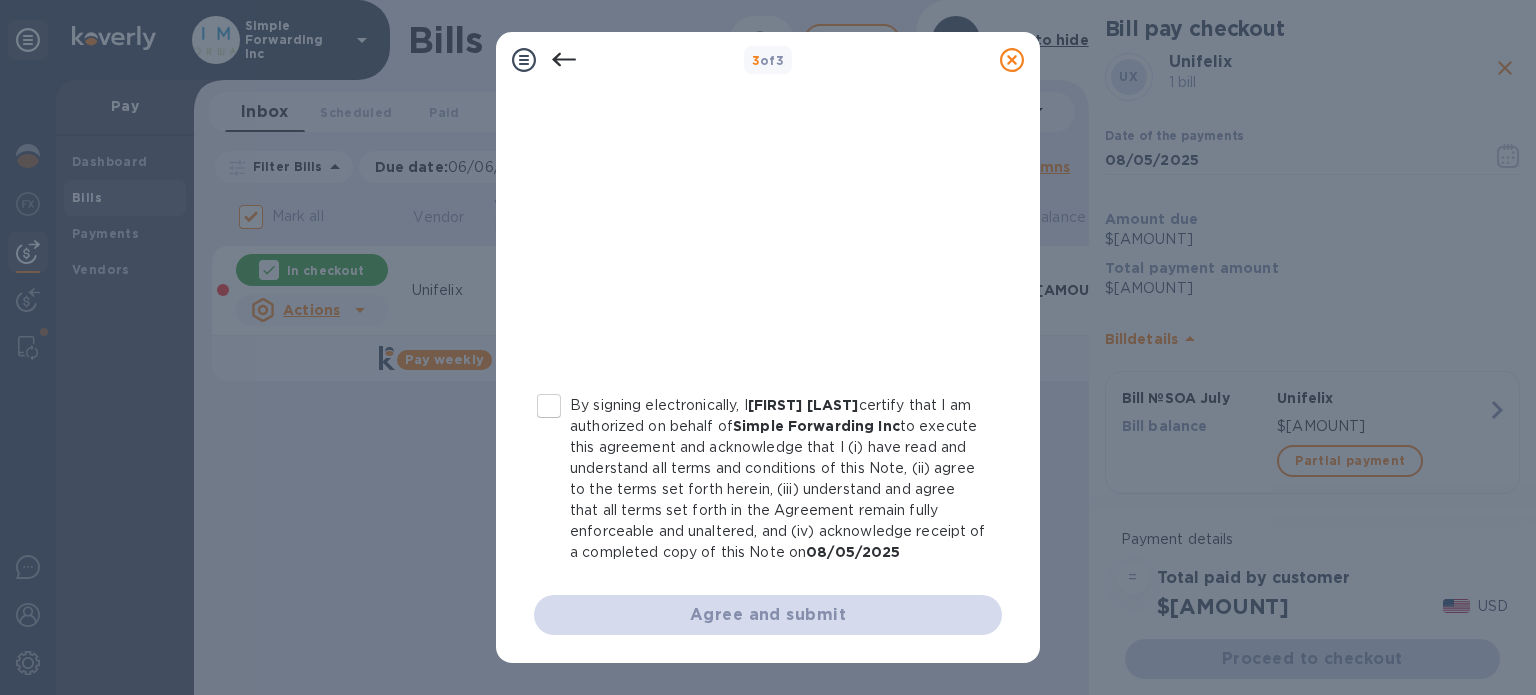 click on "By signing electronically, I [FIRST] [LAST] certify that I am authorized on behalf of Simple Forwarding Inc to execute this agreement and acknowledge that I (i) have read and understand all terms and conditions of this Note, (ii) agree to the terms set forth herein, (iii) understand and agree that all terms set forth in the Agreement remain fully enforceable and unaltered, and (iv) acknowledge receipt of a completed copy of this Note on [DATE]" at bounding box center [549, 406] 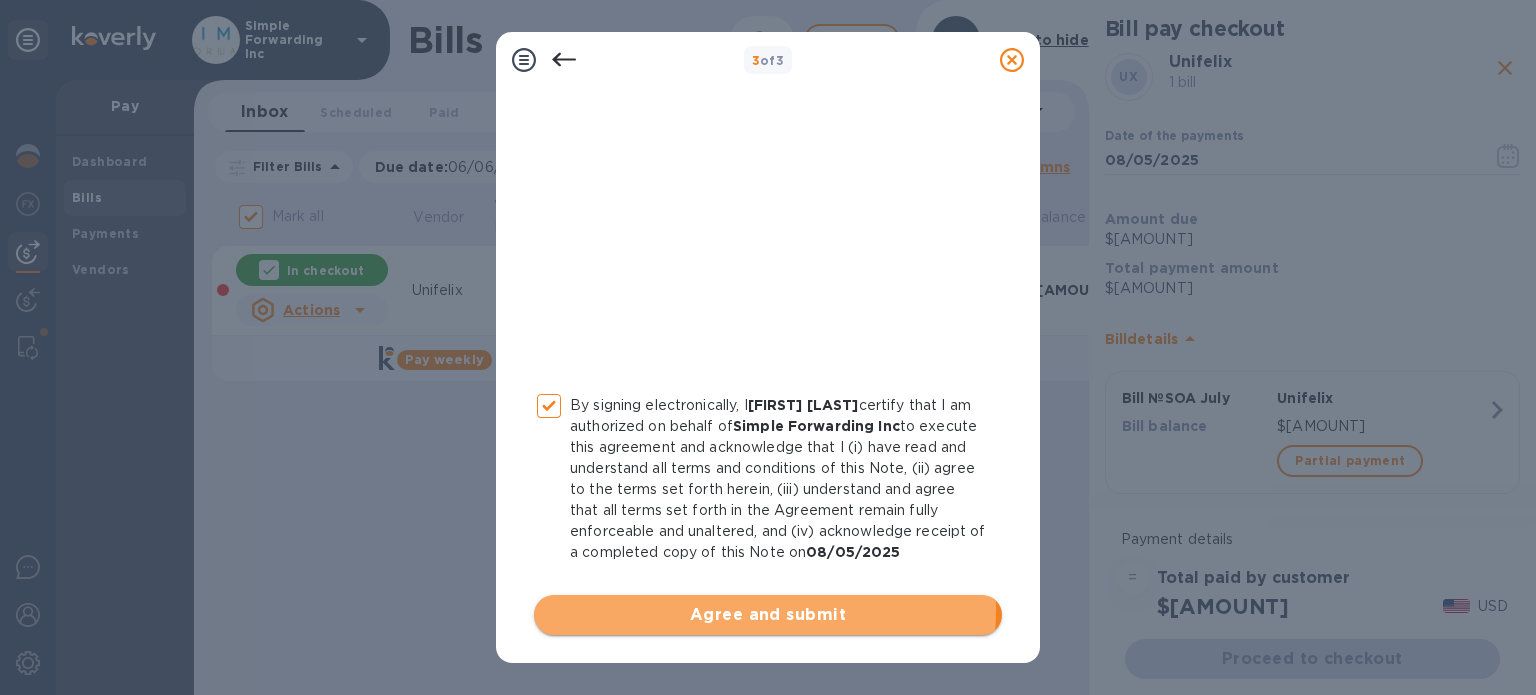 click on "Agree and submit" at bounding box center (768, 615) 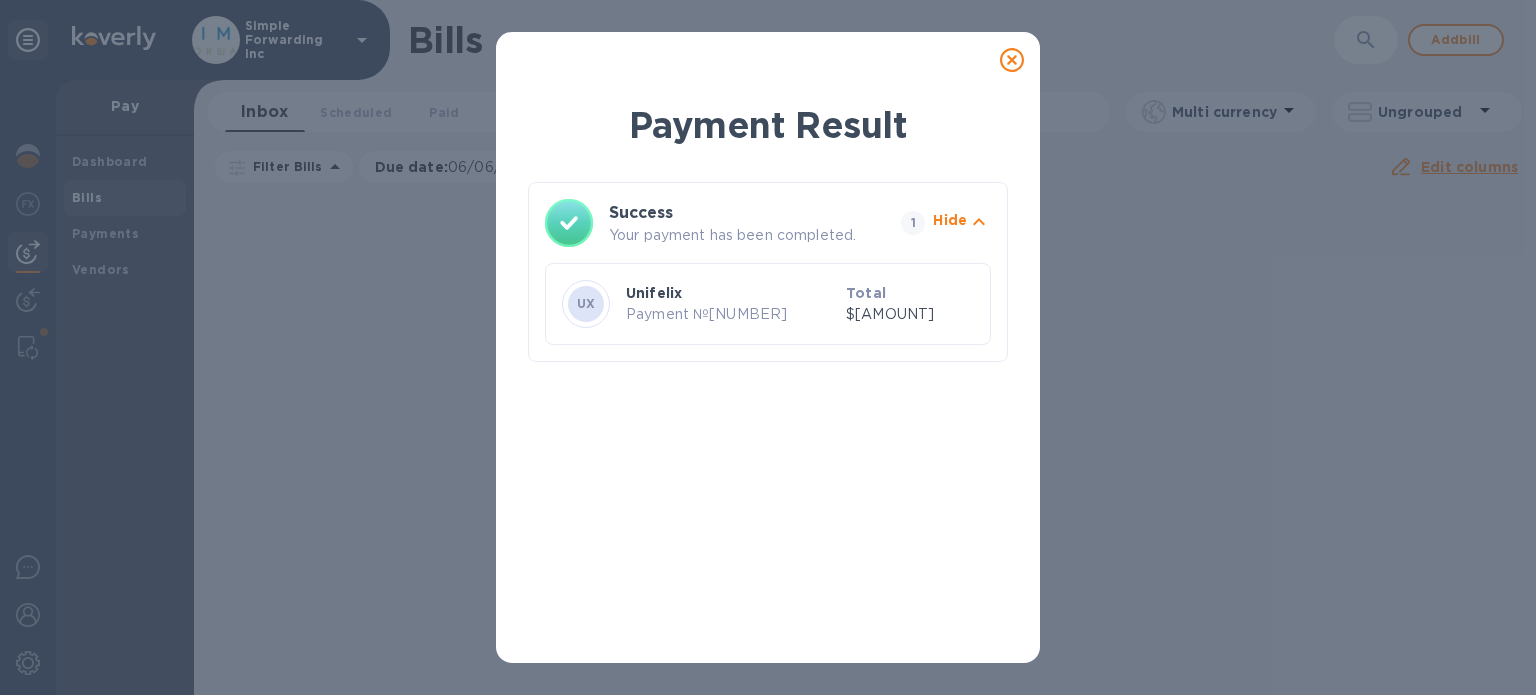 click 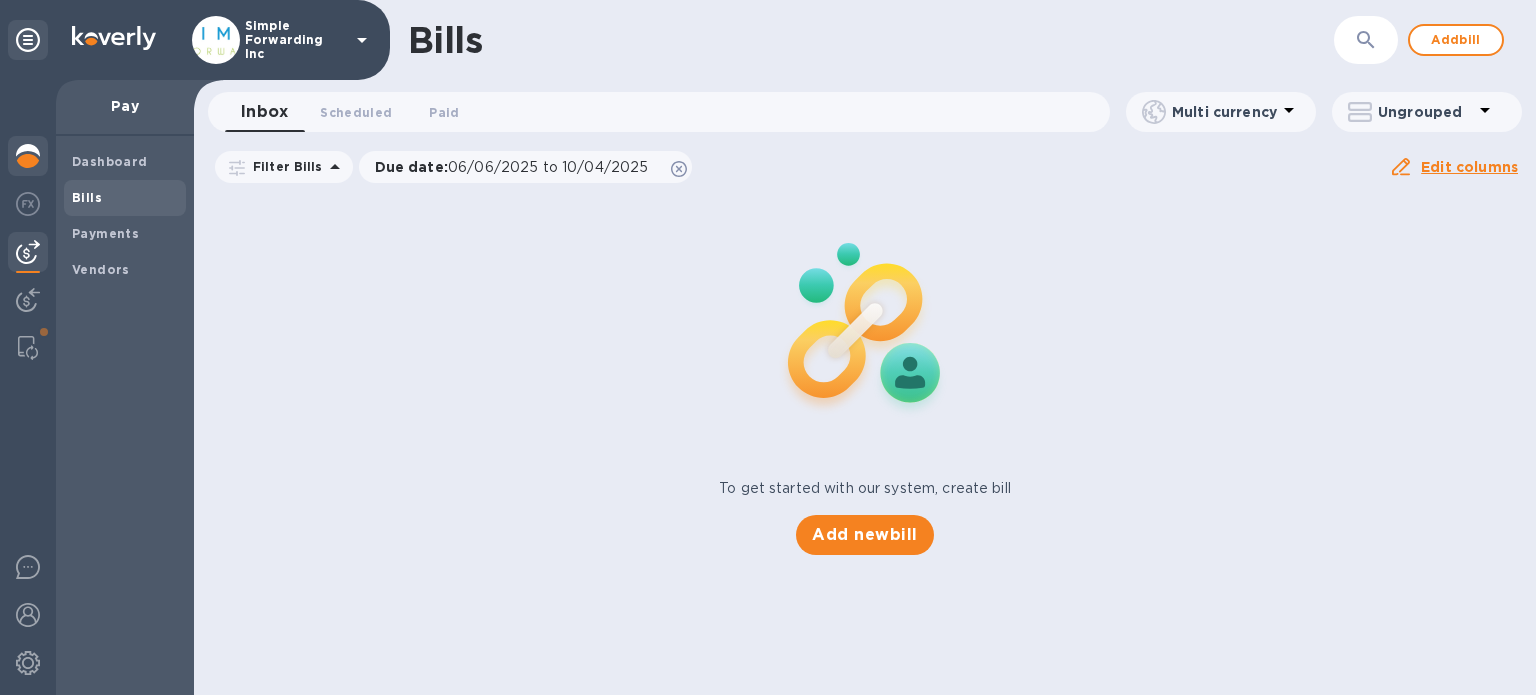 click at bounding box center (28, 156) 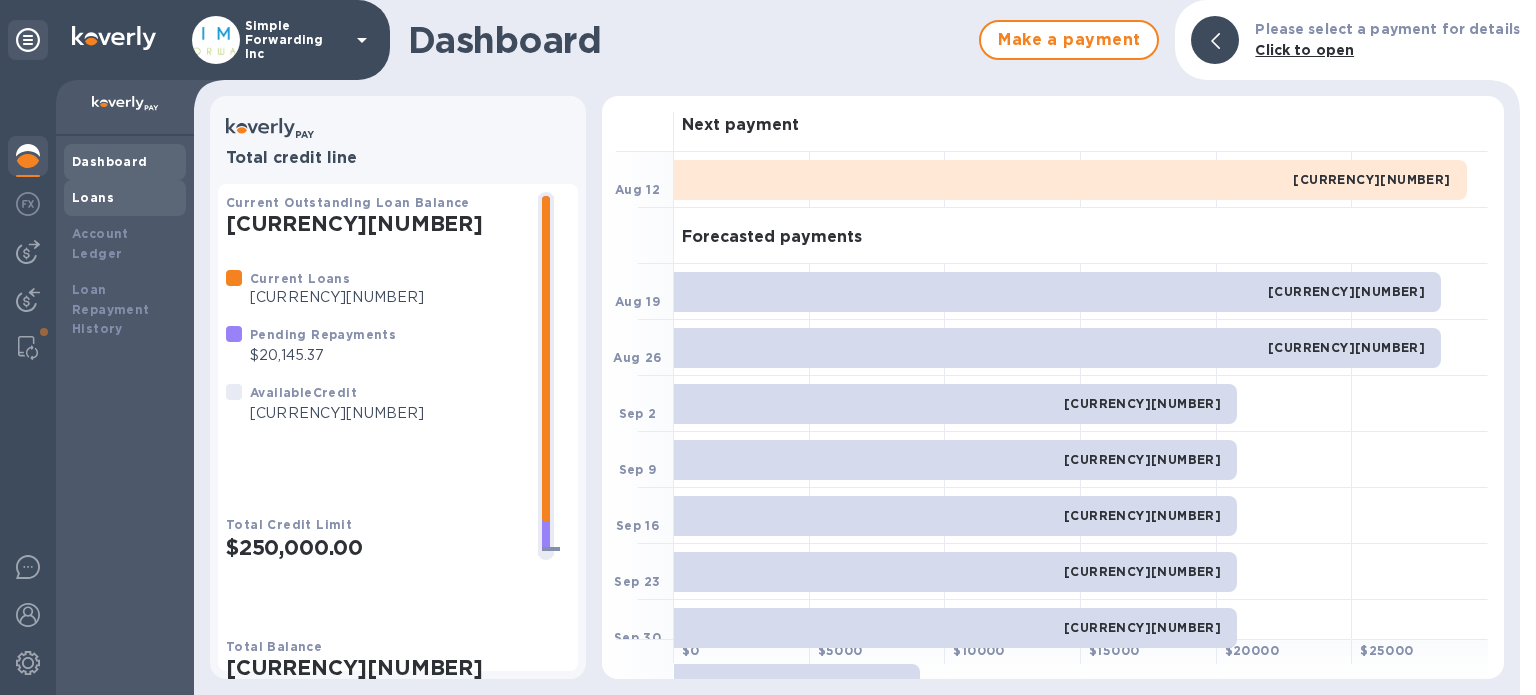 click on "Loans" at bounding box center (93, 197) 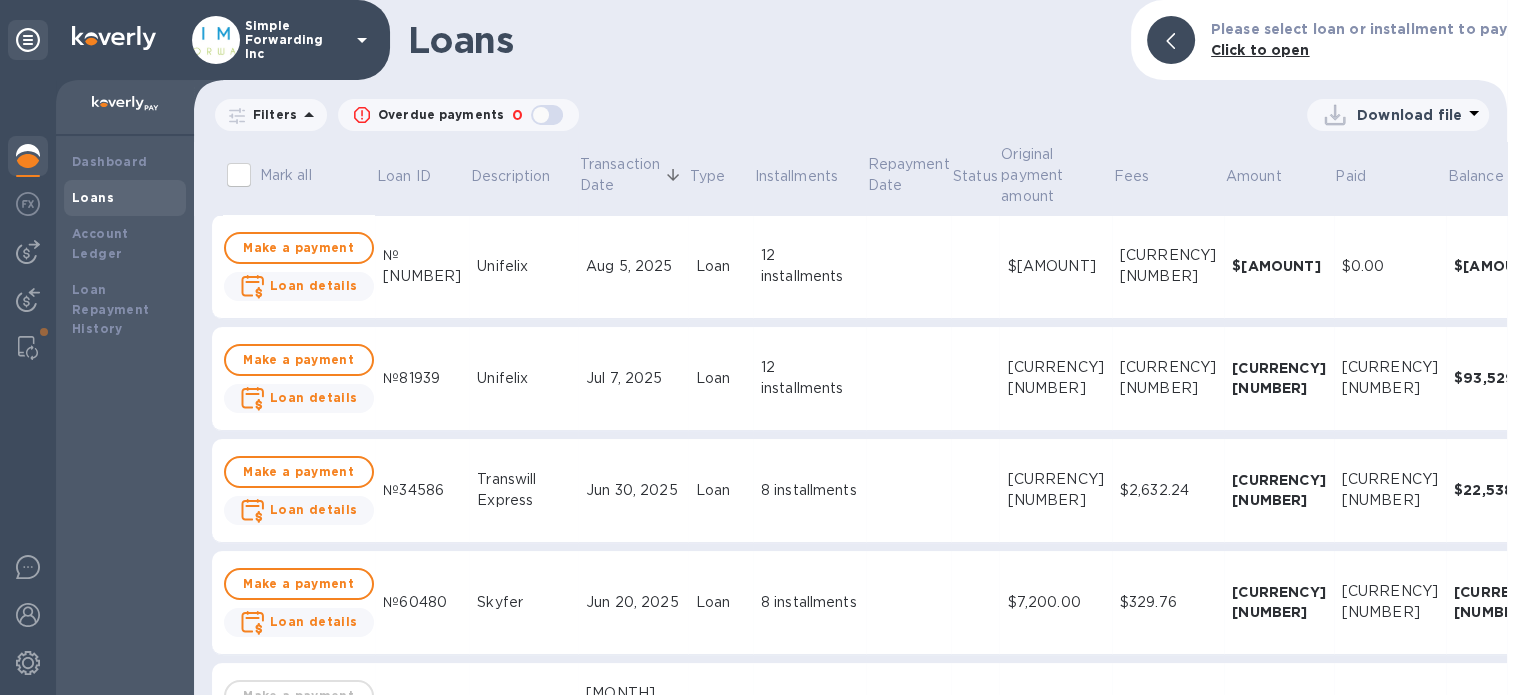 click on "12 installments" at bounding box center (809, 267) 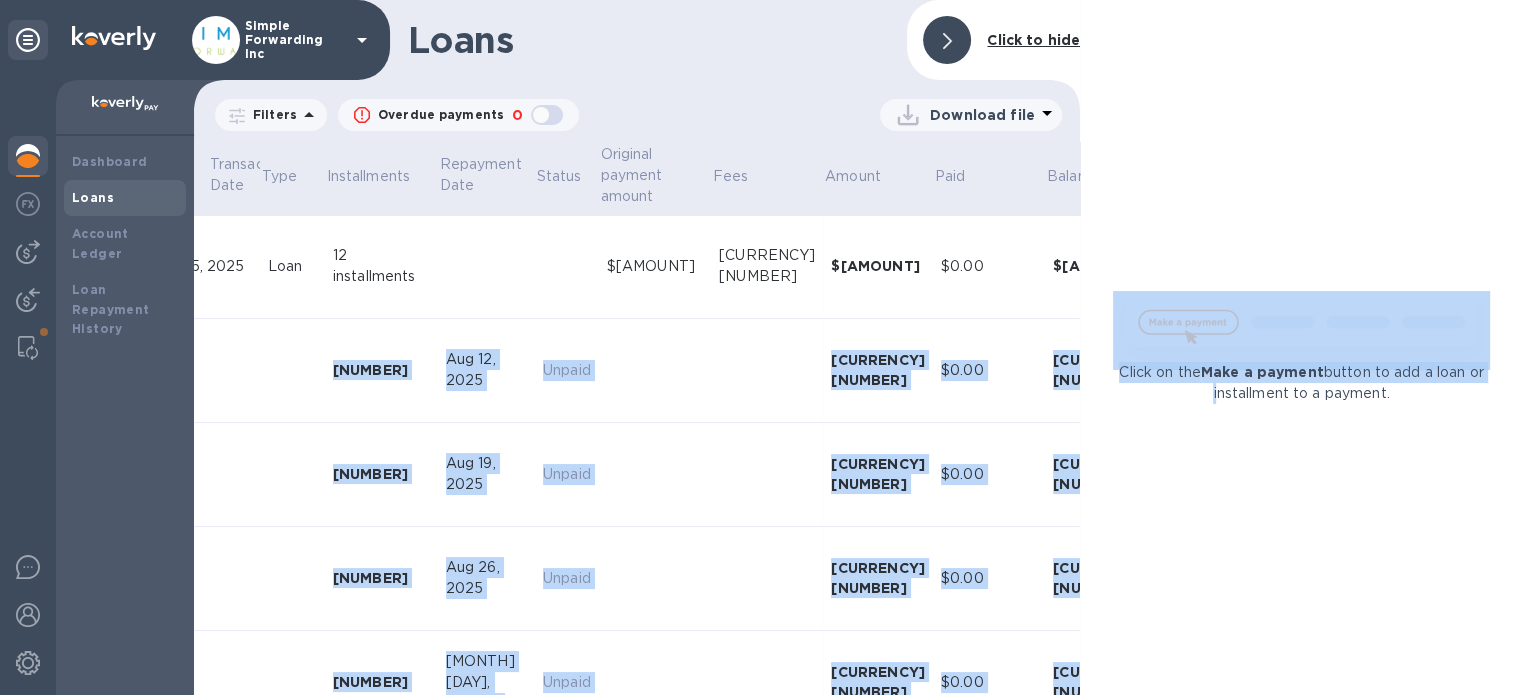 scroll, scrollTop: 0, scrollLeft: 467, axis: horizontal 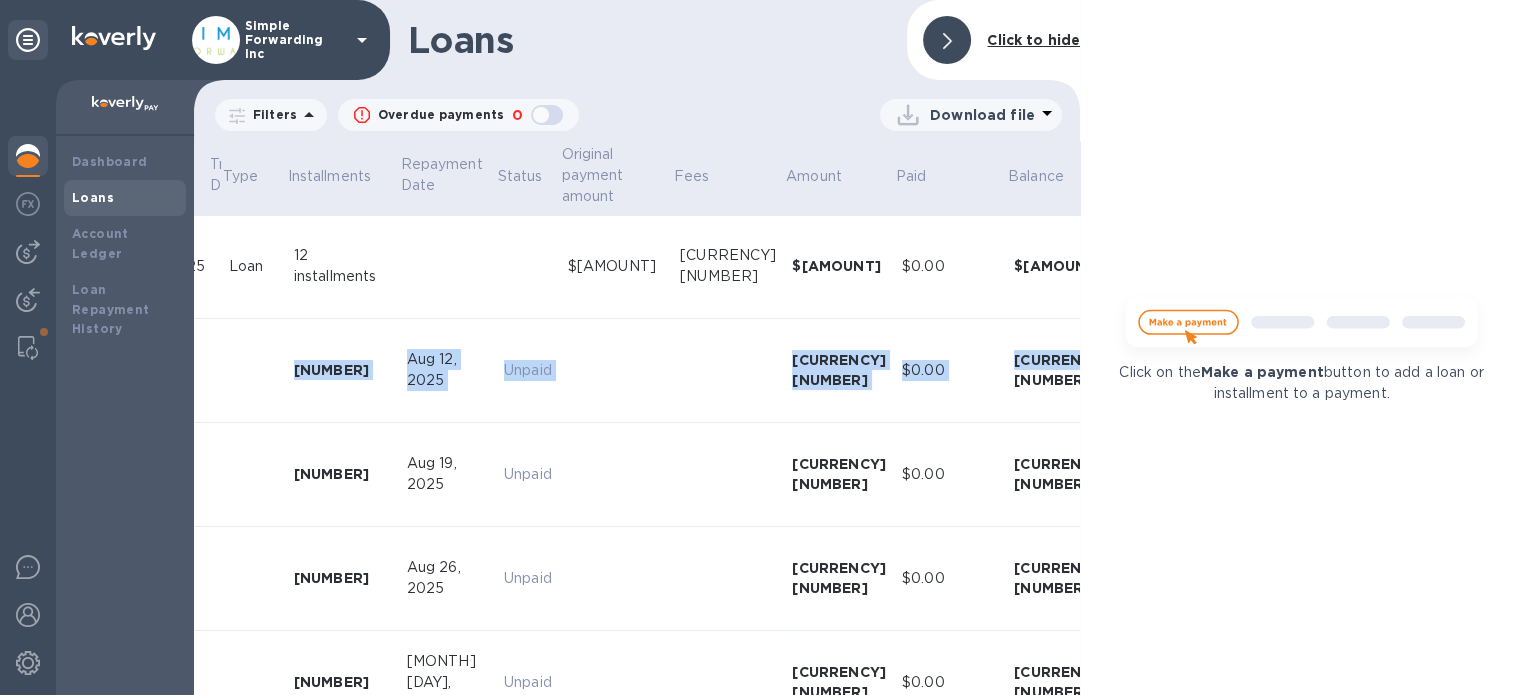 drag, startPoint x: 681, startPoint y: 382, endPoint x: 828, endPoint y: 472, distance: 172.36299 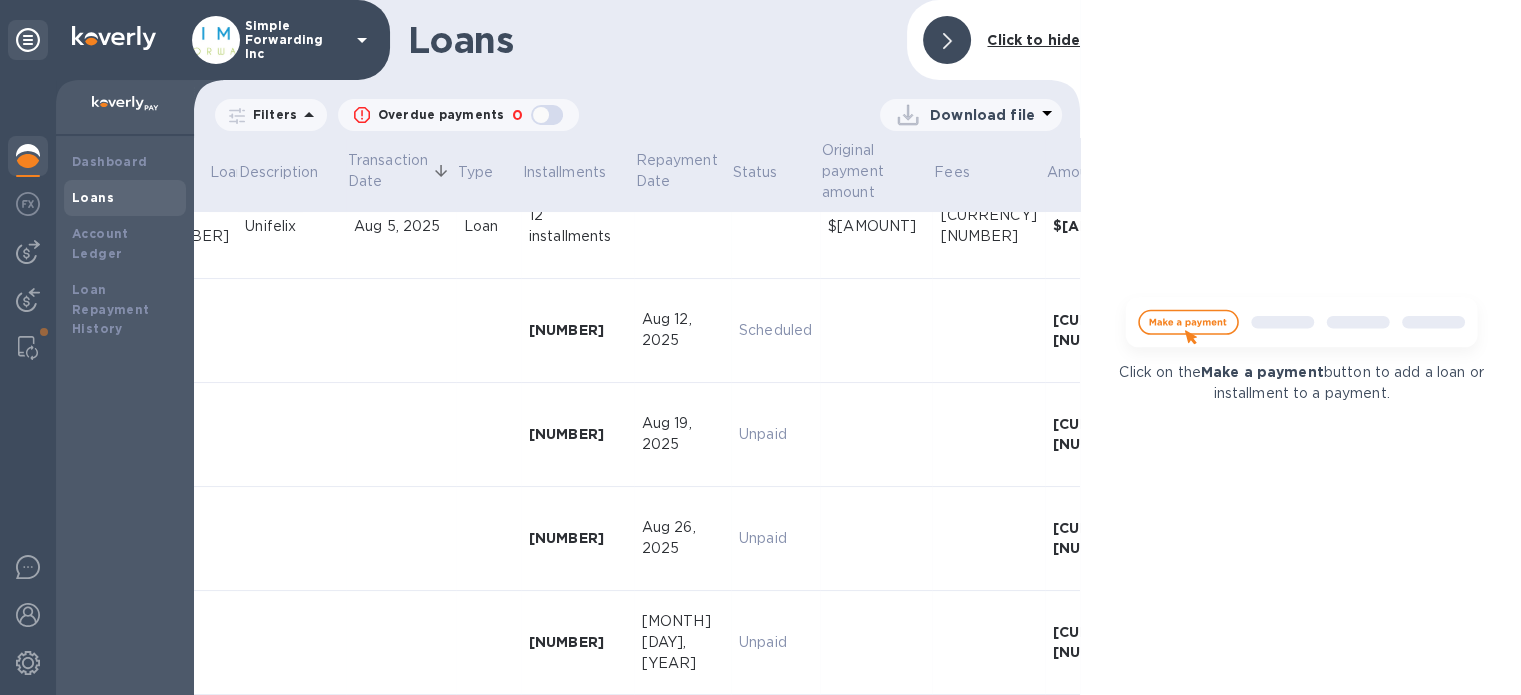 scroll, scrollTop: 76, scrollLeft: 232, axis: both 